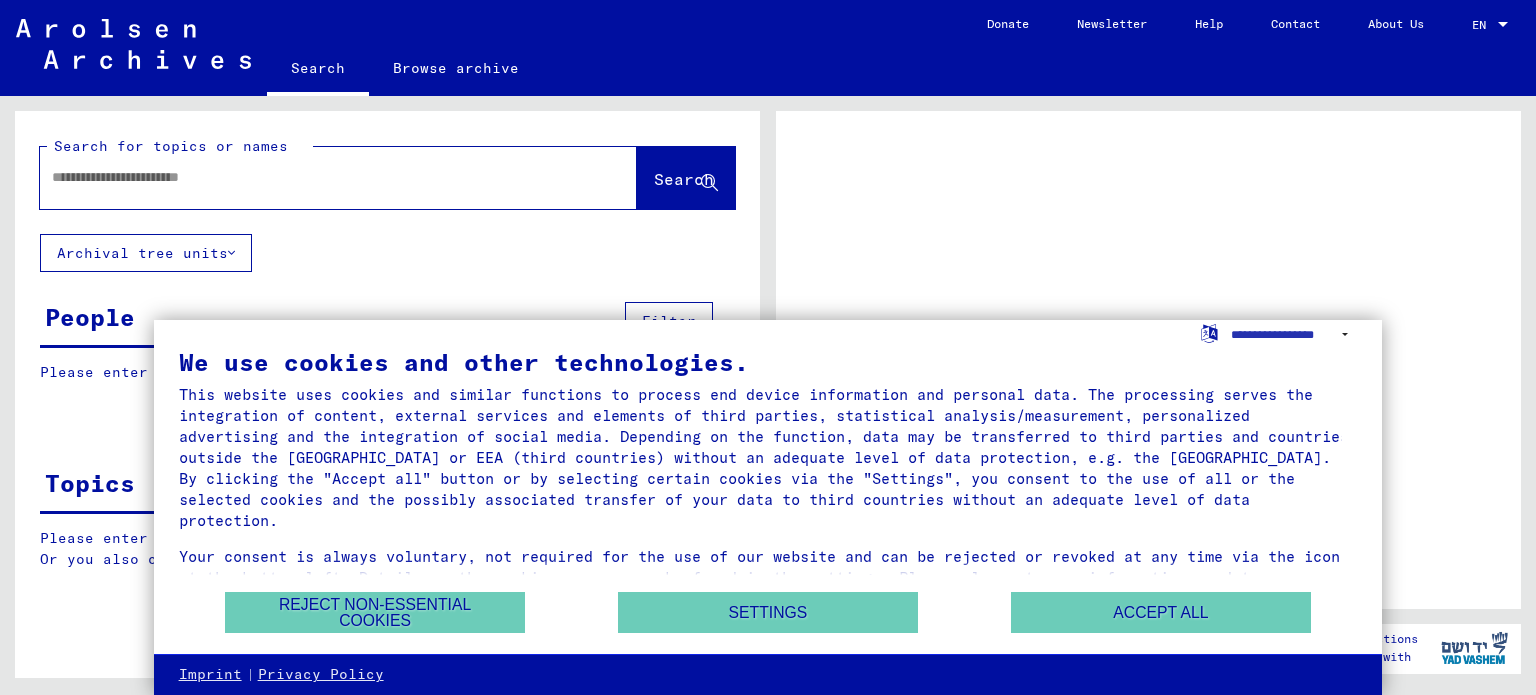 scroll, scrollTop: 0, scrollLeft: 0, axis: both 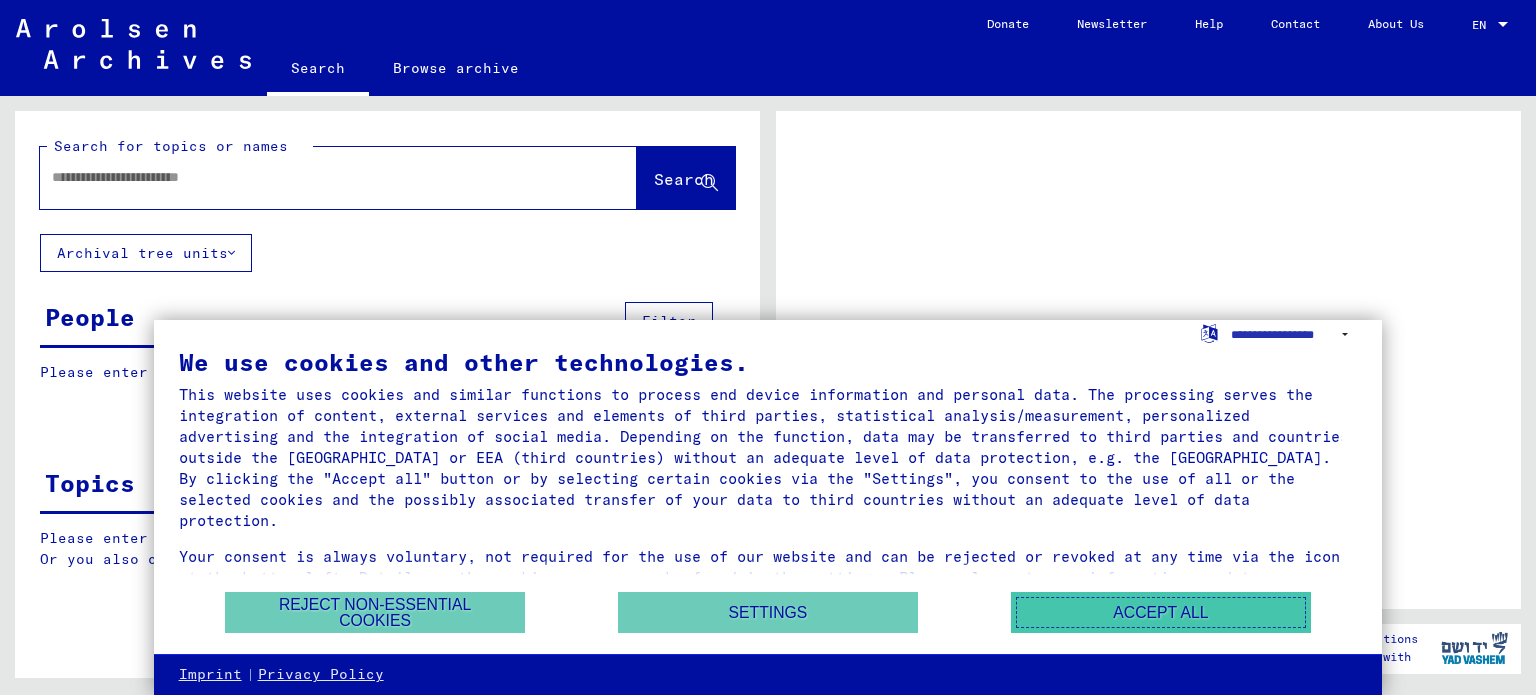click on "Accept all" at bounding box center [1161, 612] 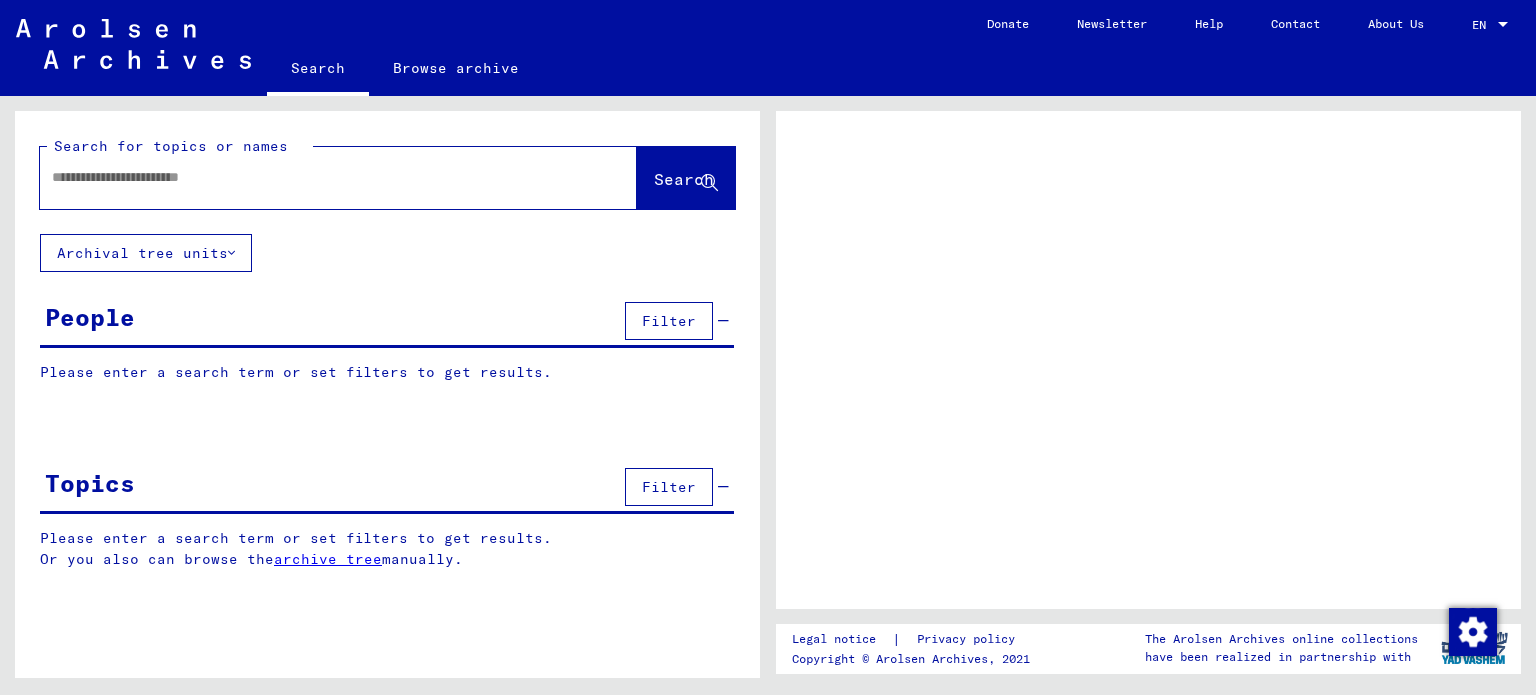 click at bounding box center (320, 177) 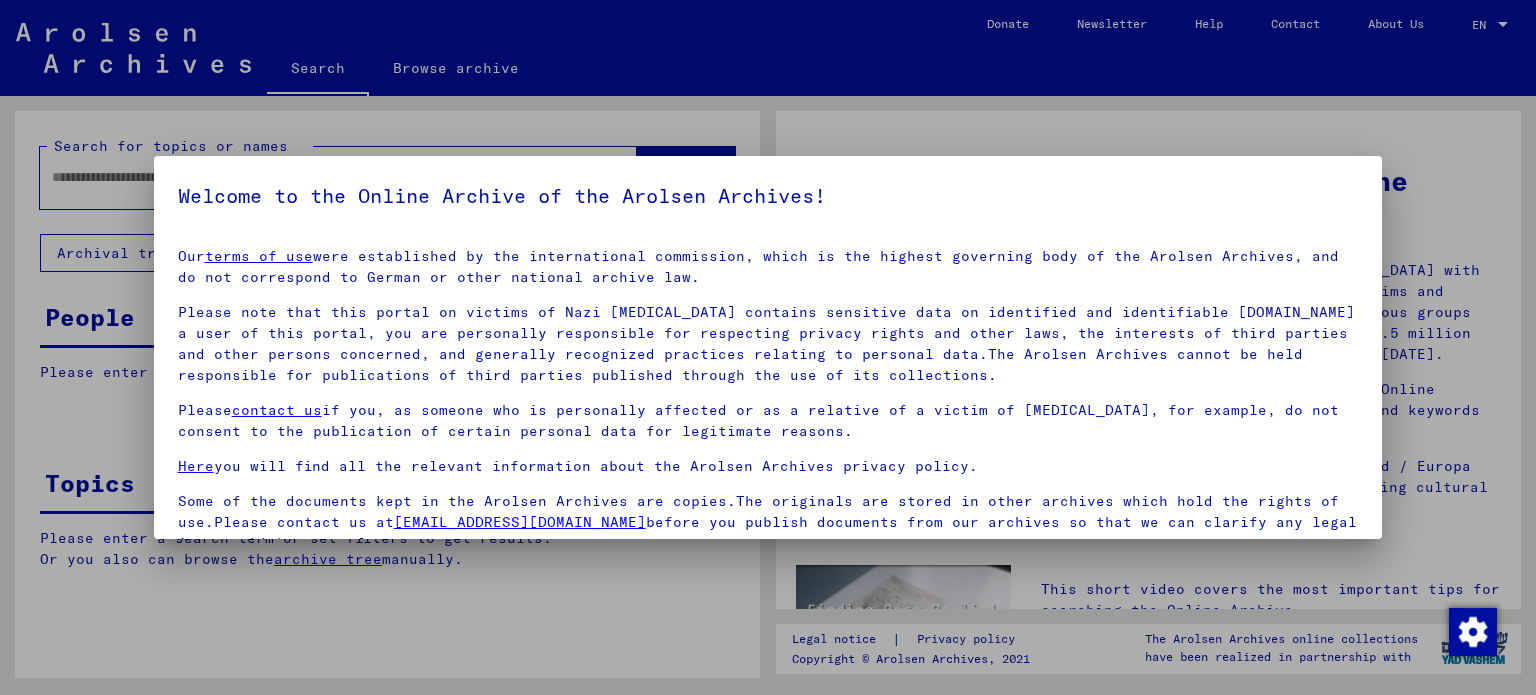 scroll, scrollTop: 4, scrollLeft: 0, axis: vertical 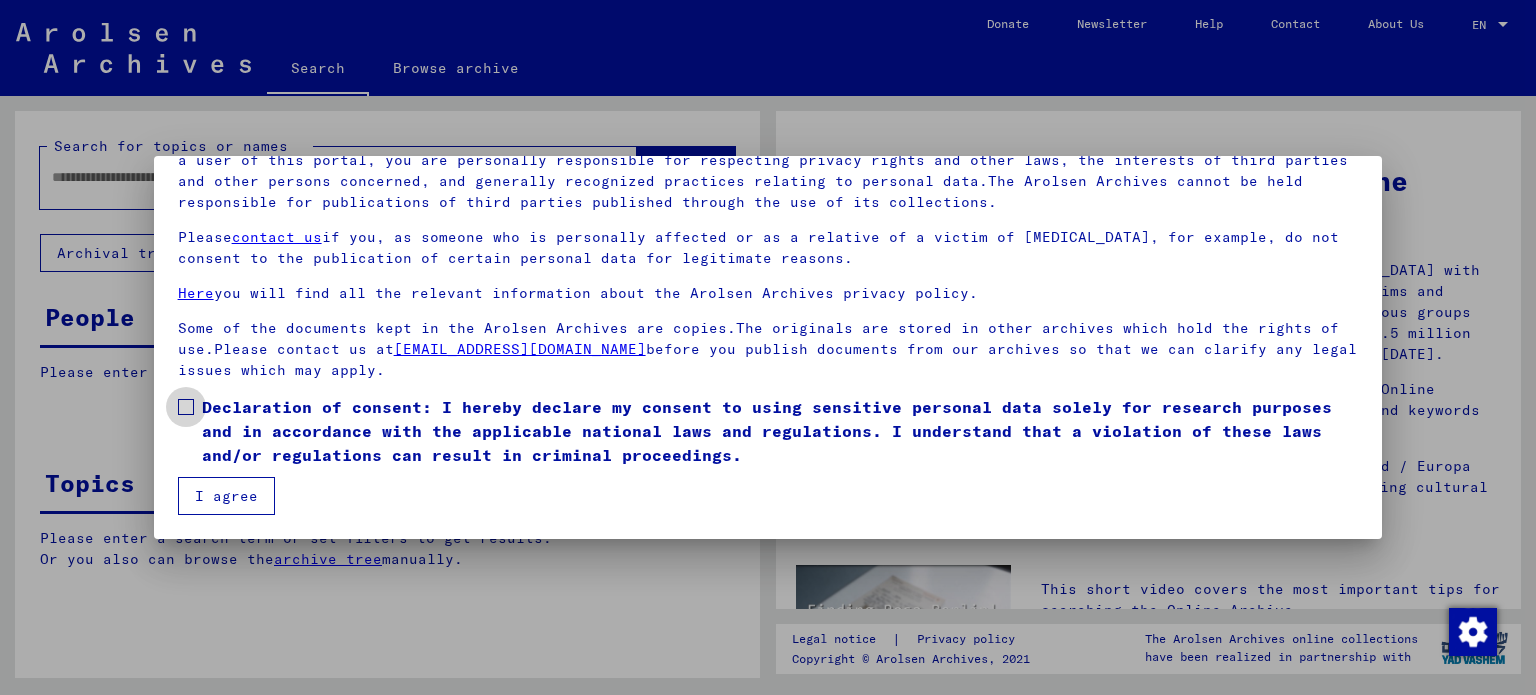 click at bounding box center [186, 407] 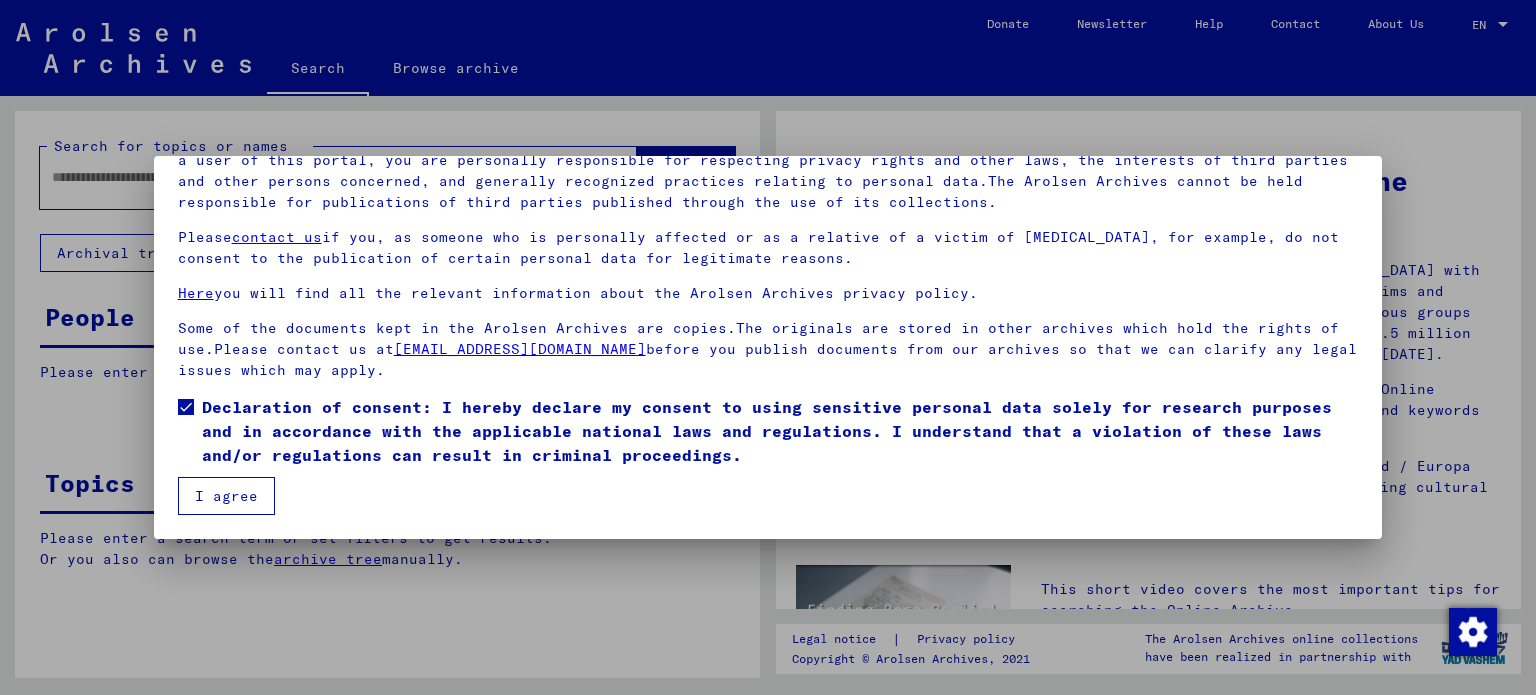 click on "I agree" at bounding box center (226, 496) 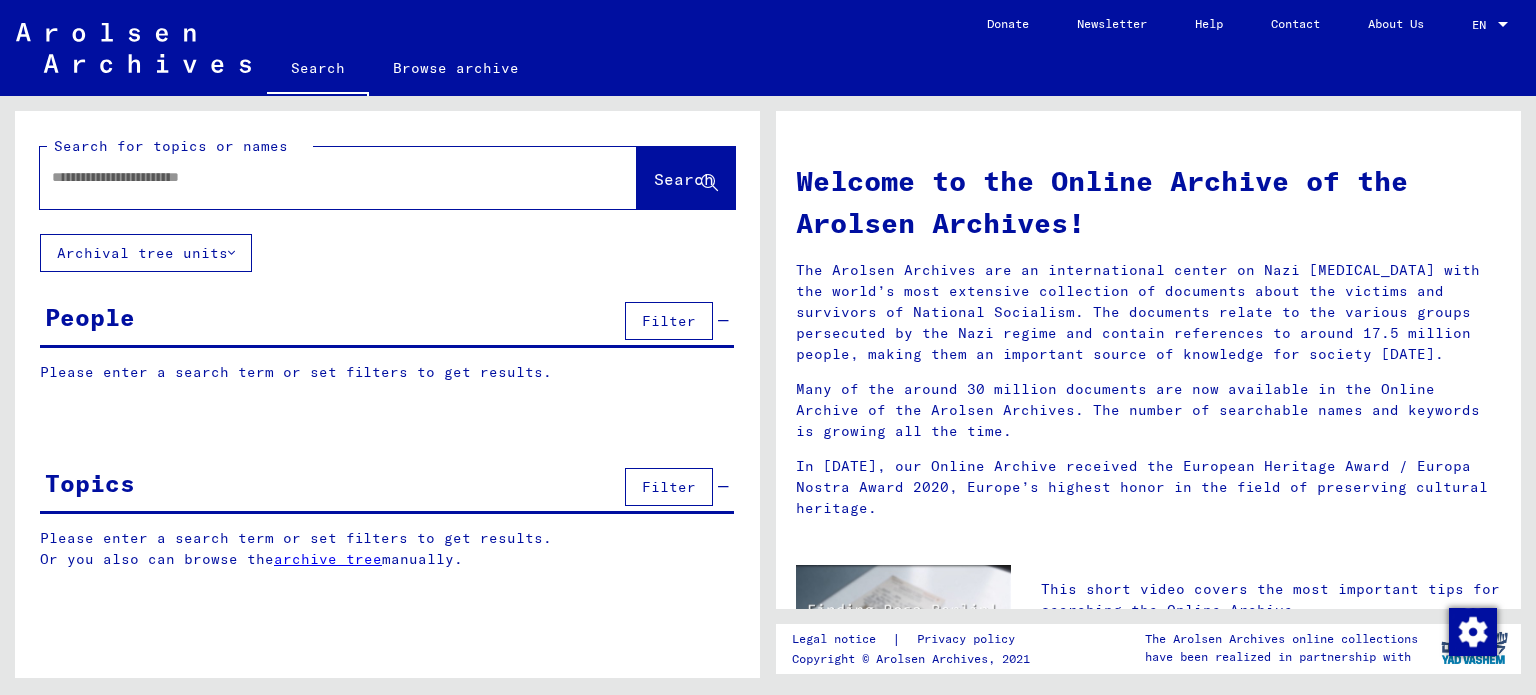 click at bounding box center [314, 177] 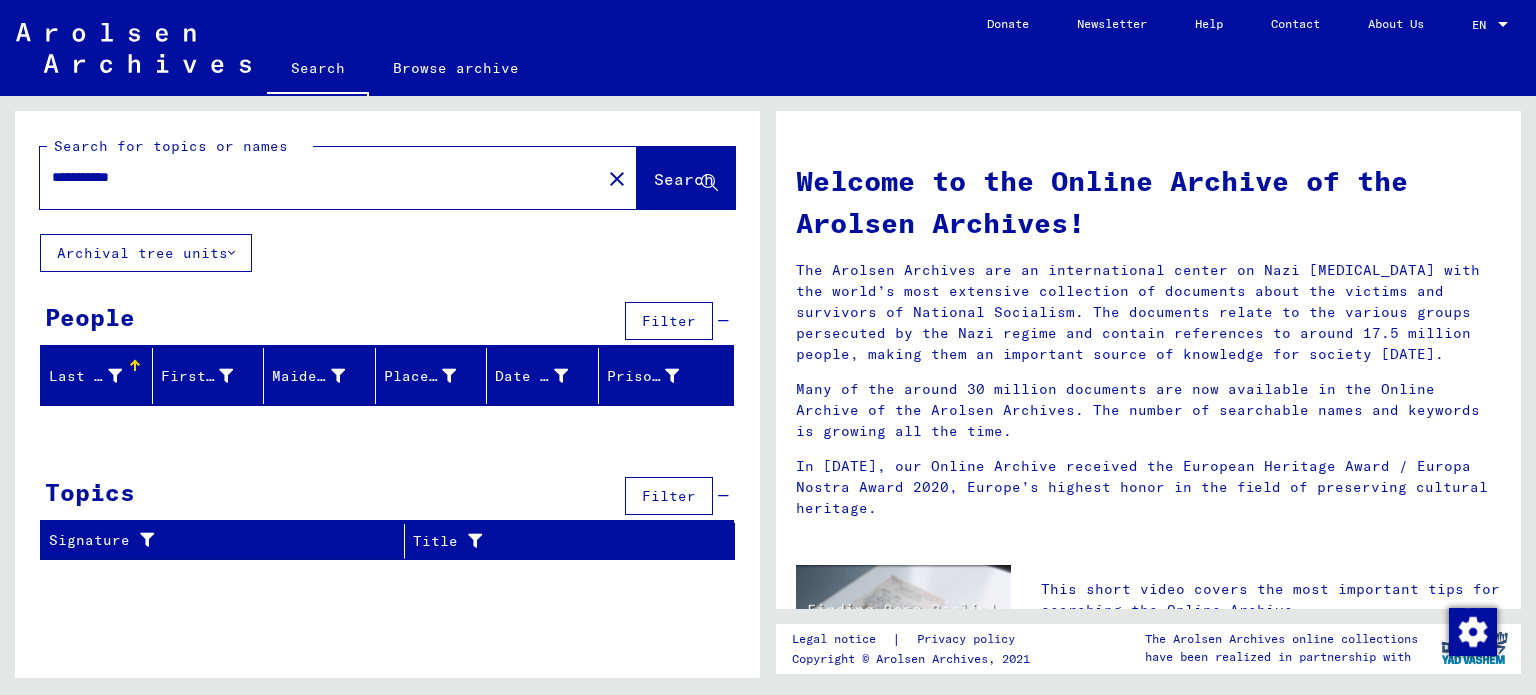drag, startPoint x: 176, startPoint y: 179, endPoint x: -84, endPoint y: 146, distance: 262.08588 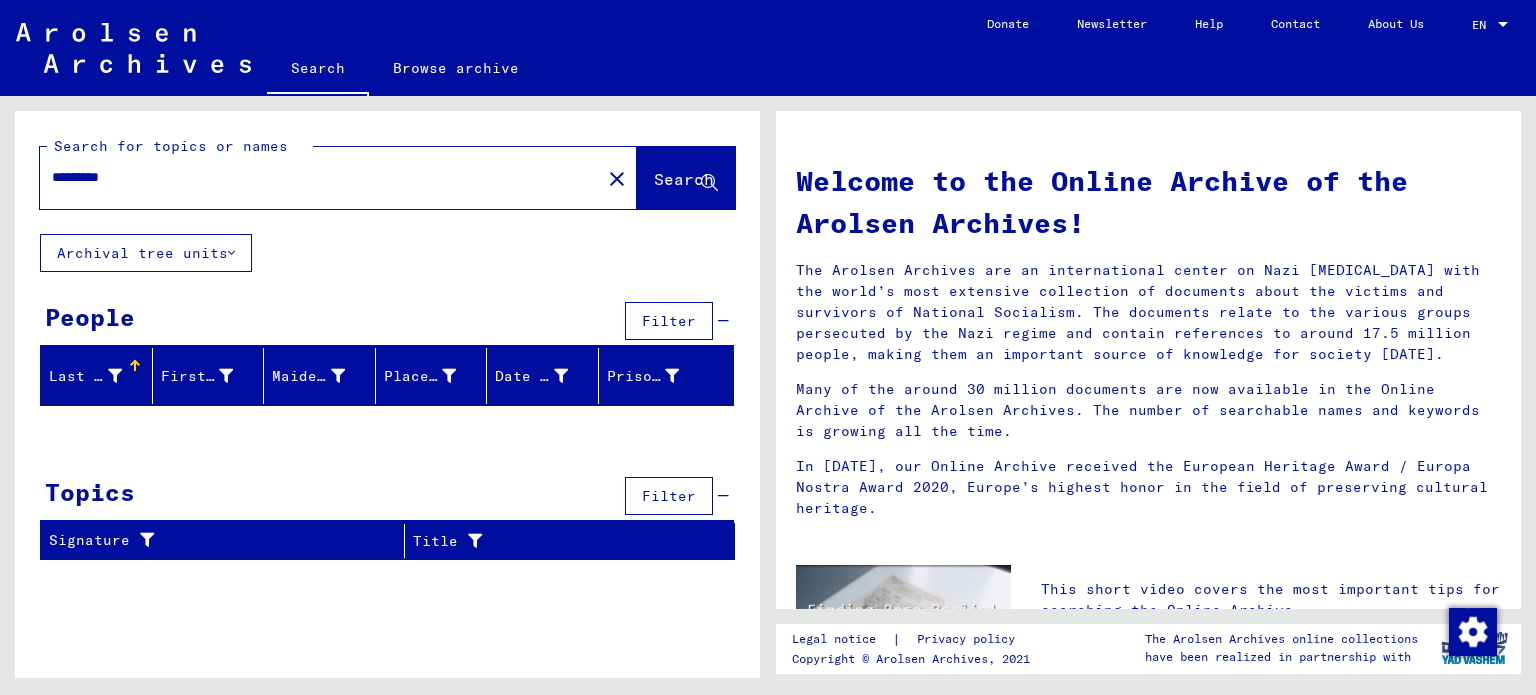 type on "*********" 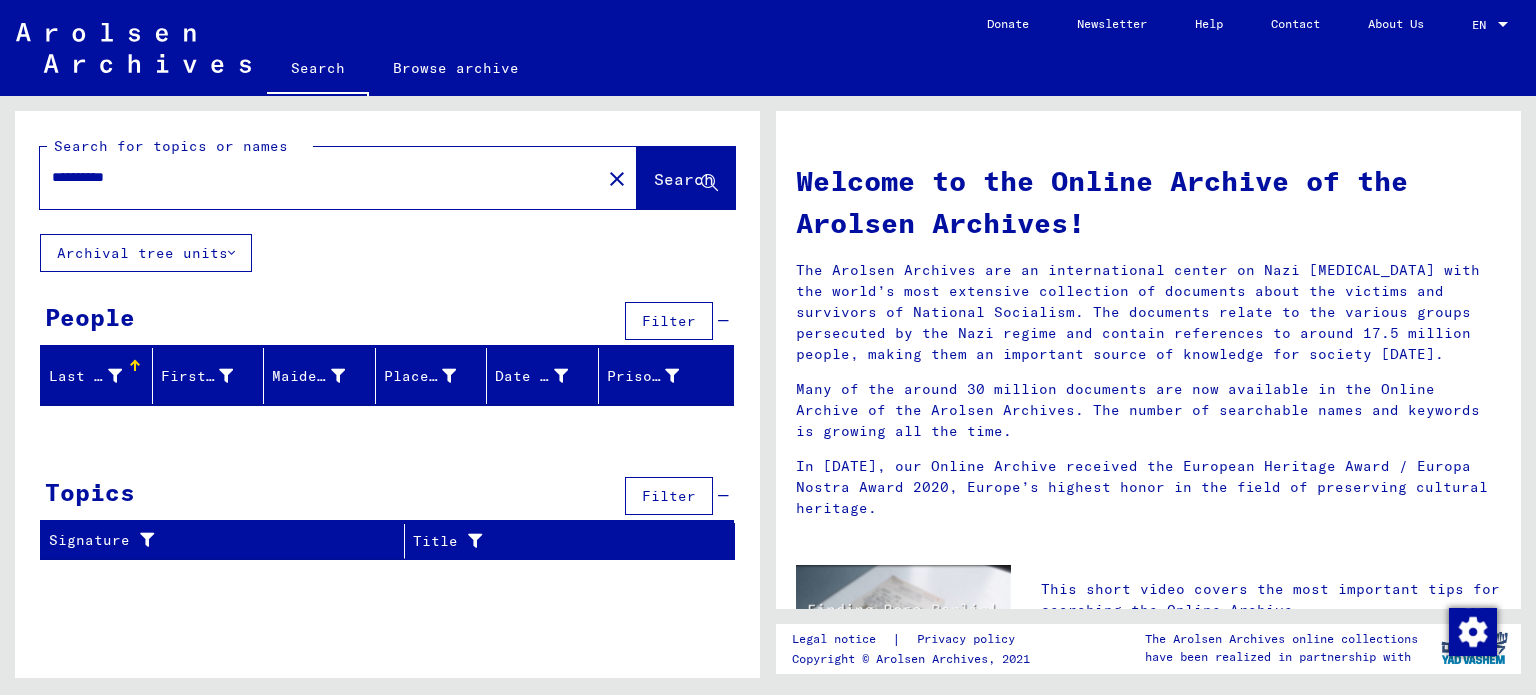 type on "**********" 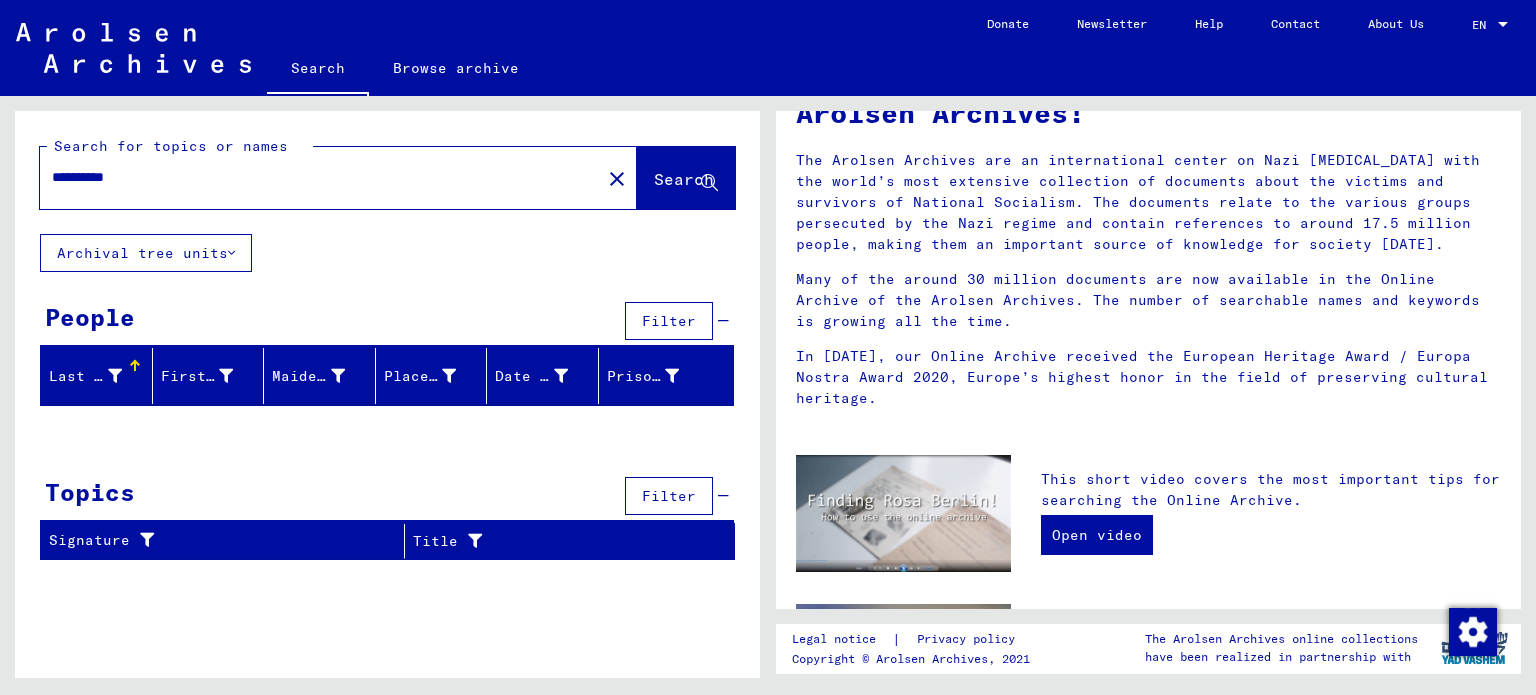 scroll, scrollTop: 0, scrollLeft: 0, axis: both 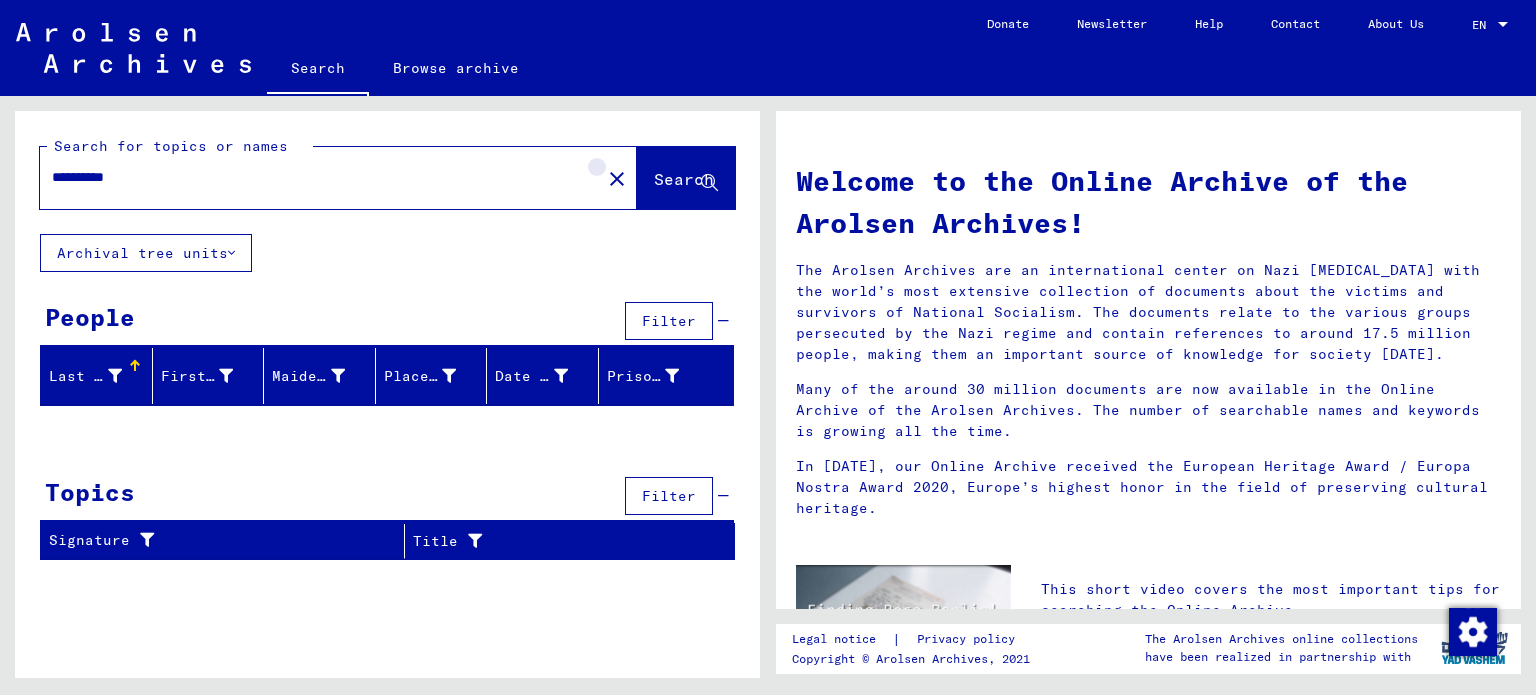 click on "close" 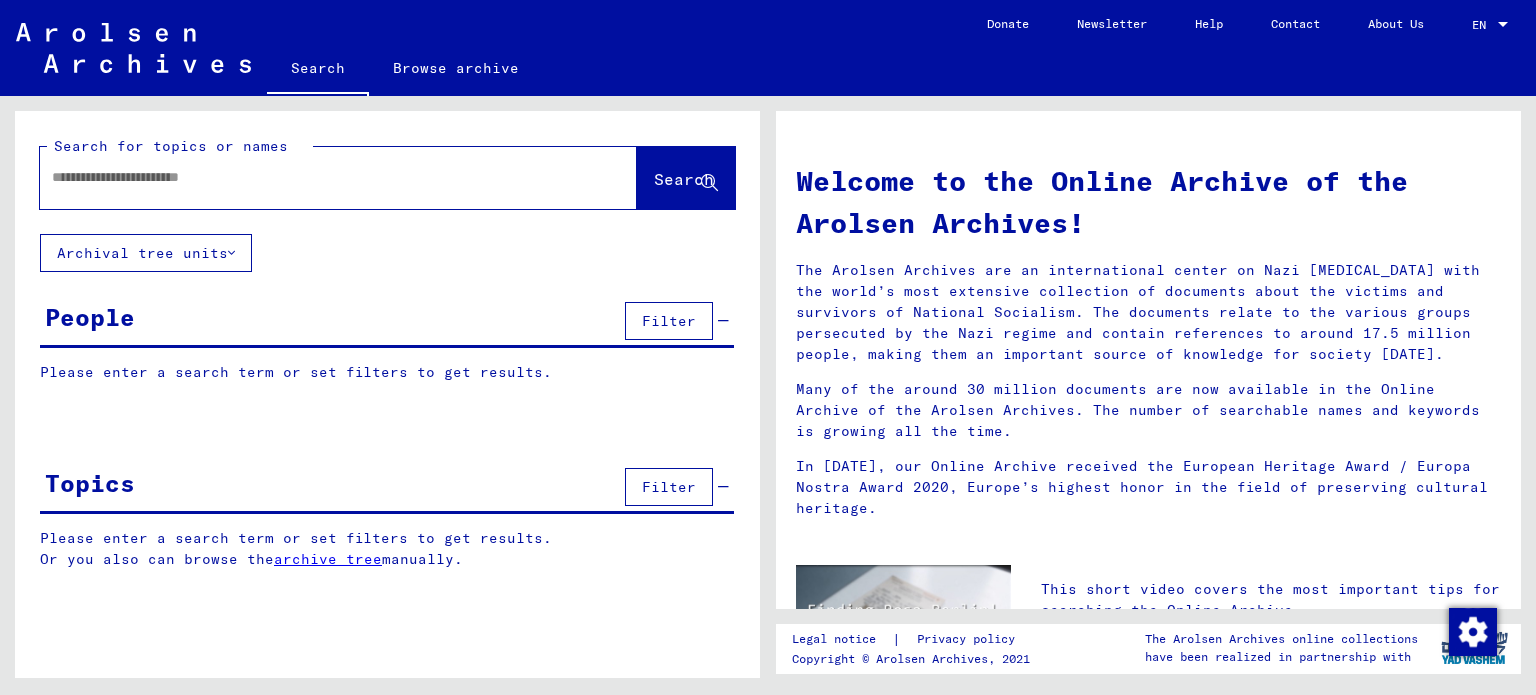 click at bounding box center [314, 177] 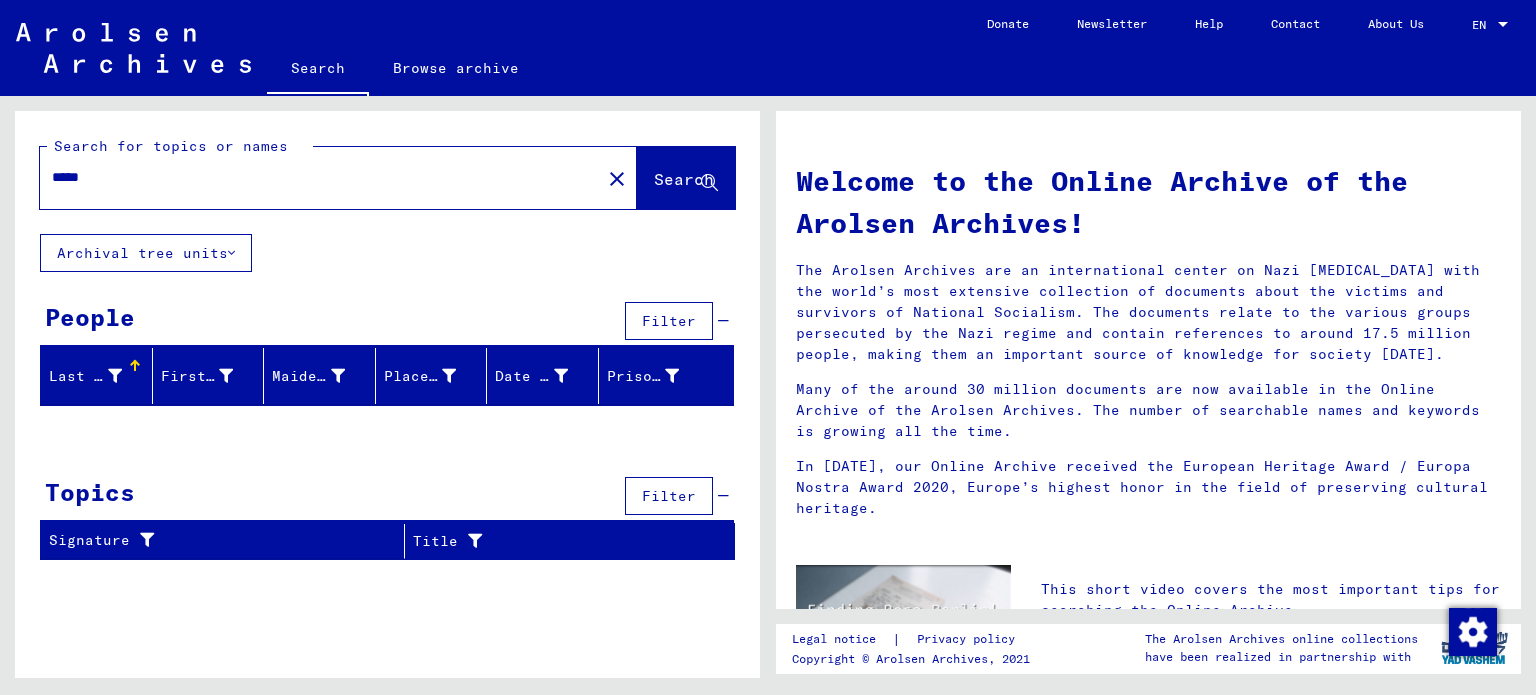 type on "*****" 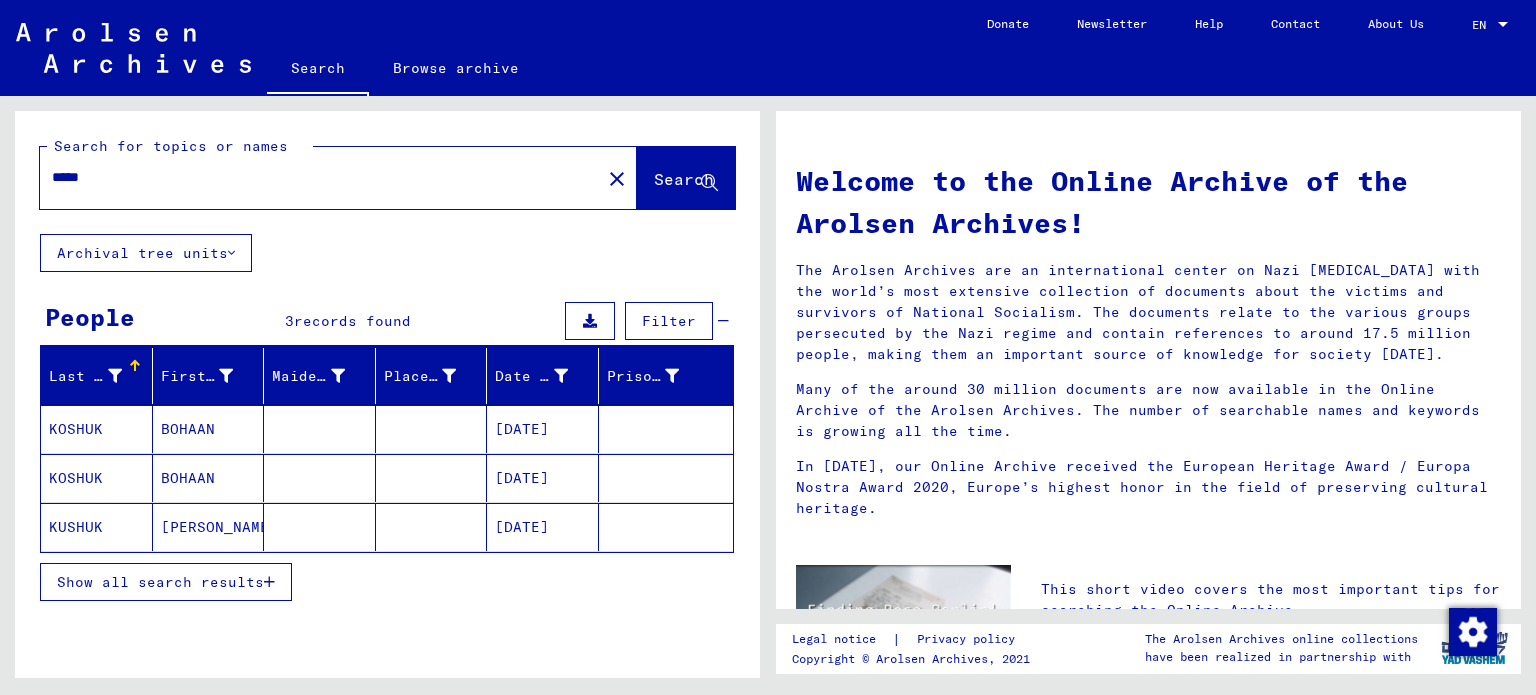 scroll, scrollTop: 82, scrollLeft: 0, axis: vertical 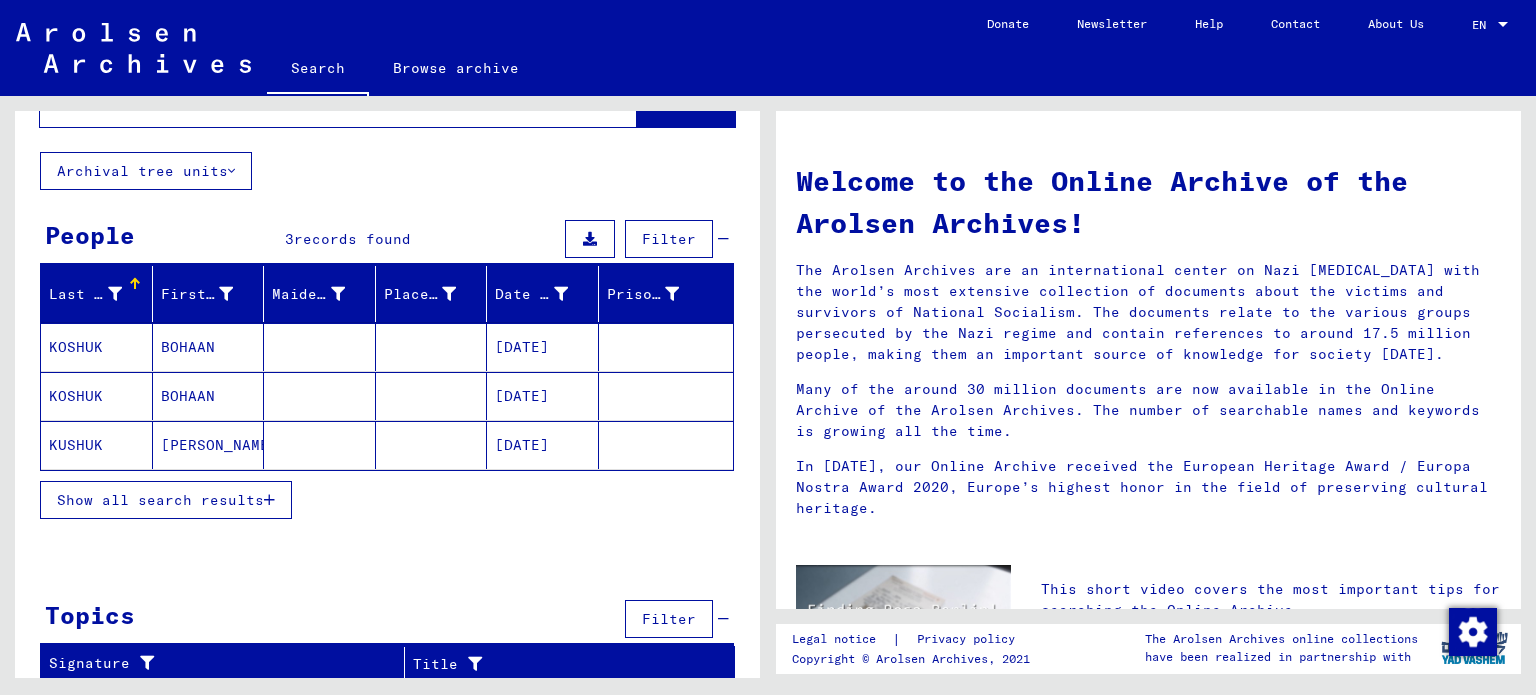 click on "KUSHUK" 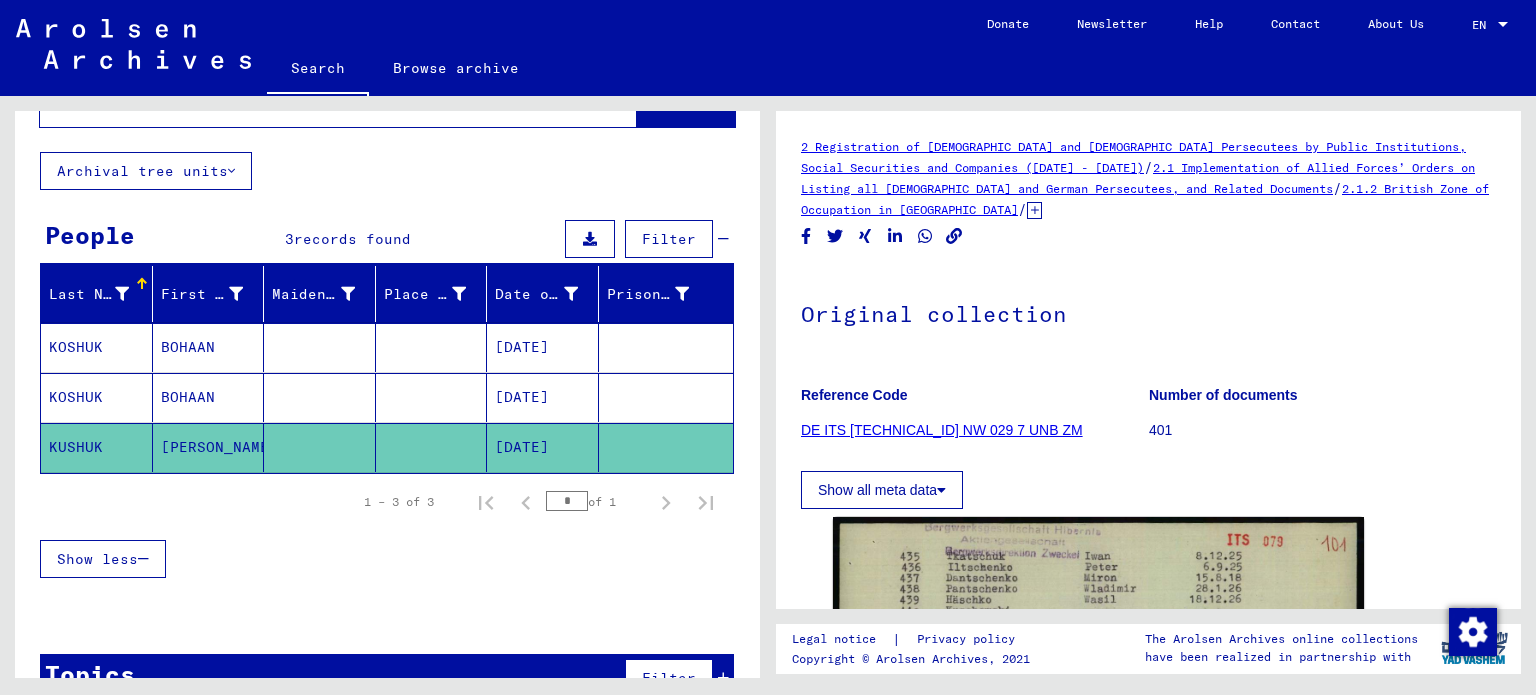 scroll, scrollTop: 0, scrollLeft: 0, axis: both 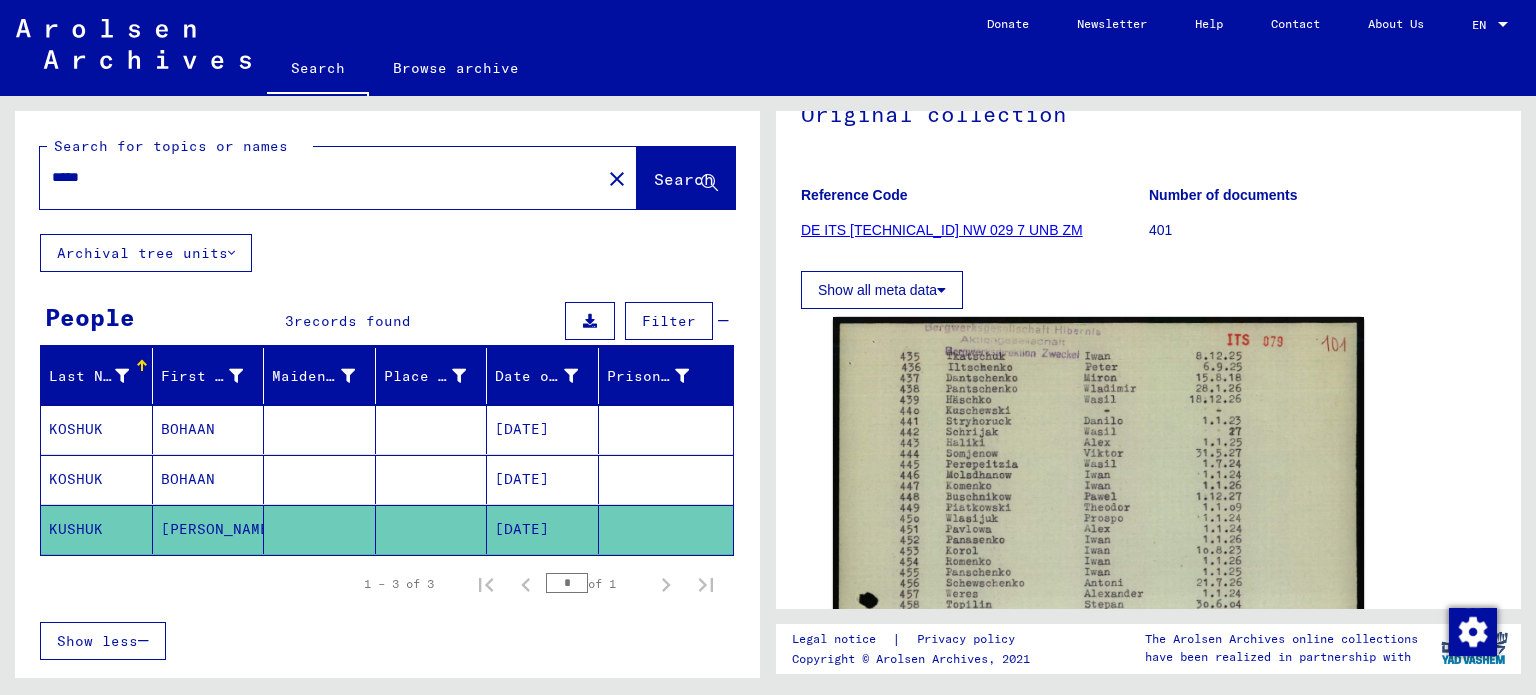 drag, startPoint x: 158, startPoint y: 179, endPoint x: -102, endPoint y: 159, distance: 260.7681 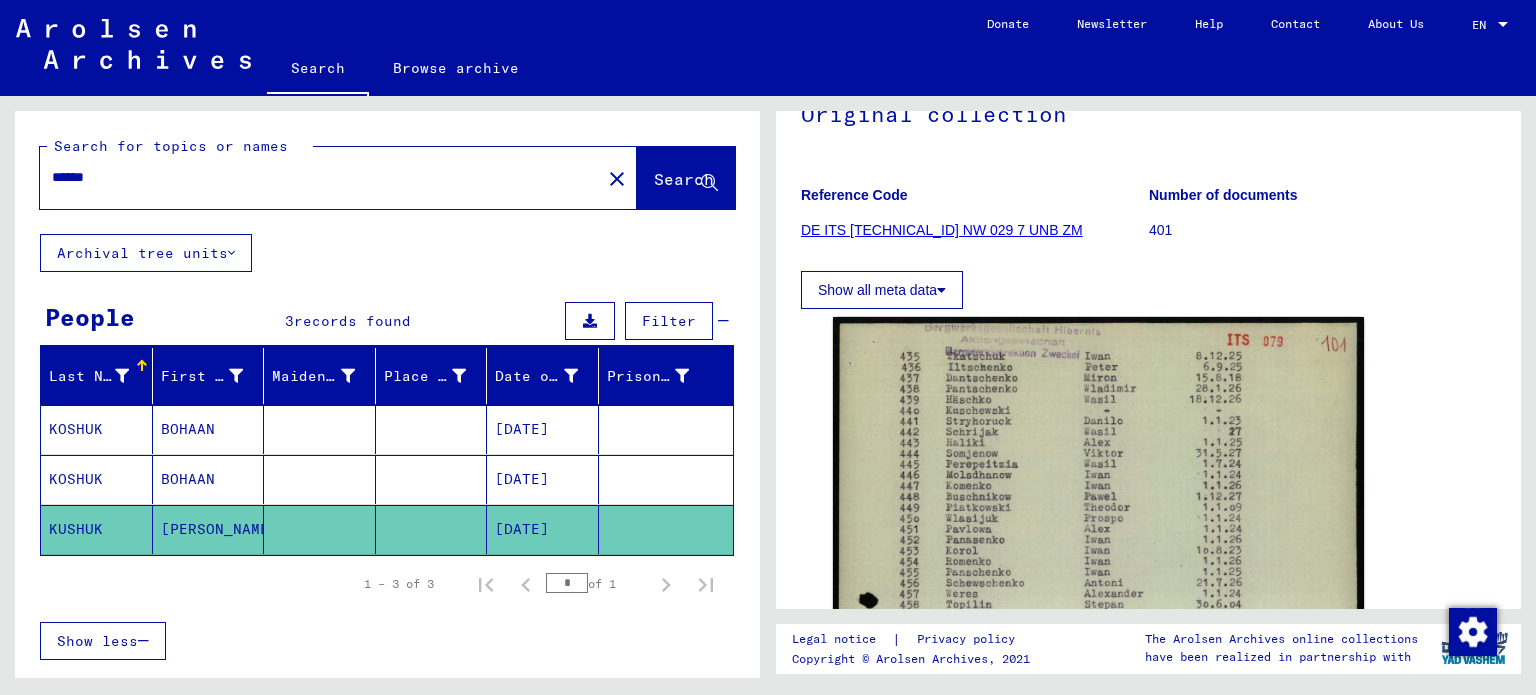 type on "******" 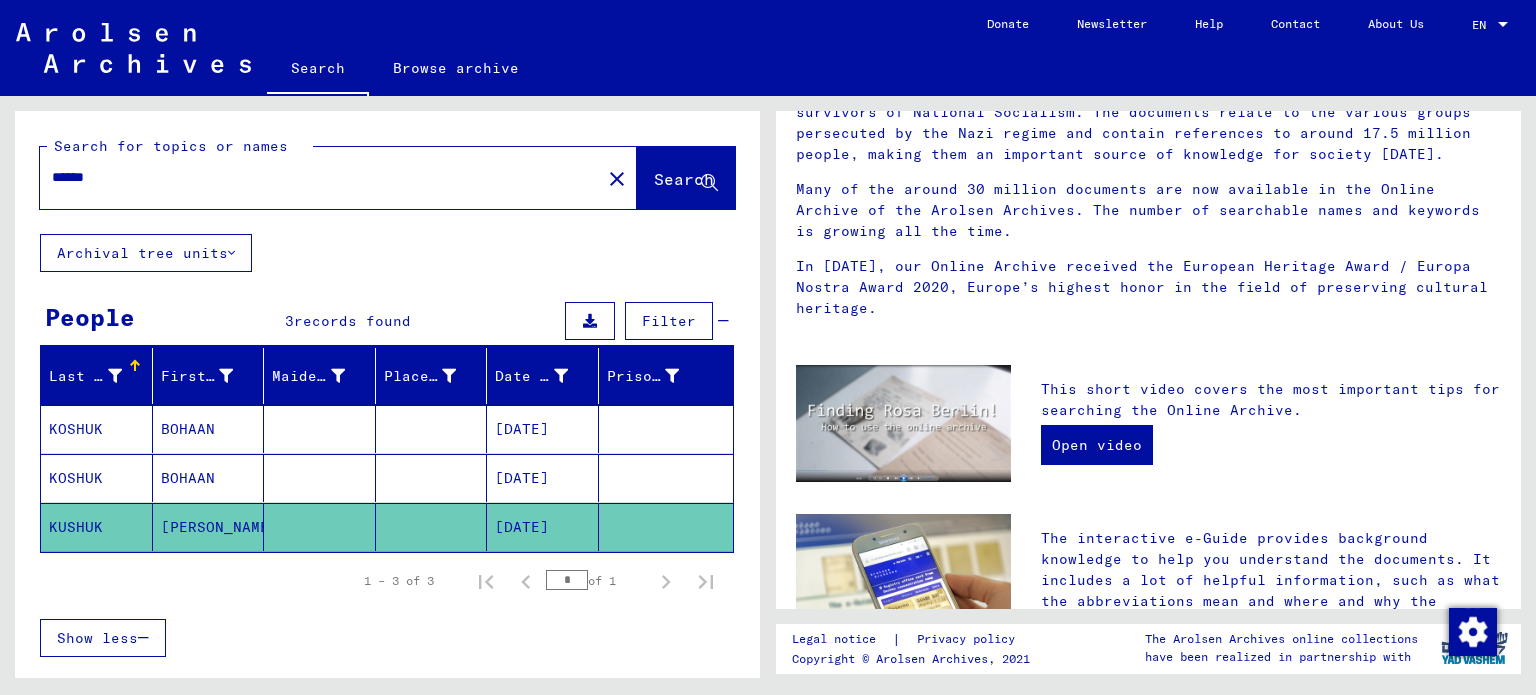 scroll, scrollTop: 0, scrollLeft: 0, axis: both 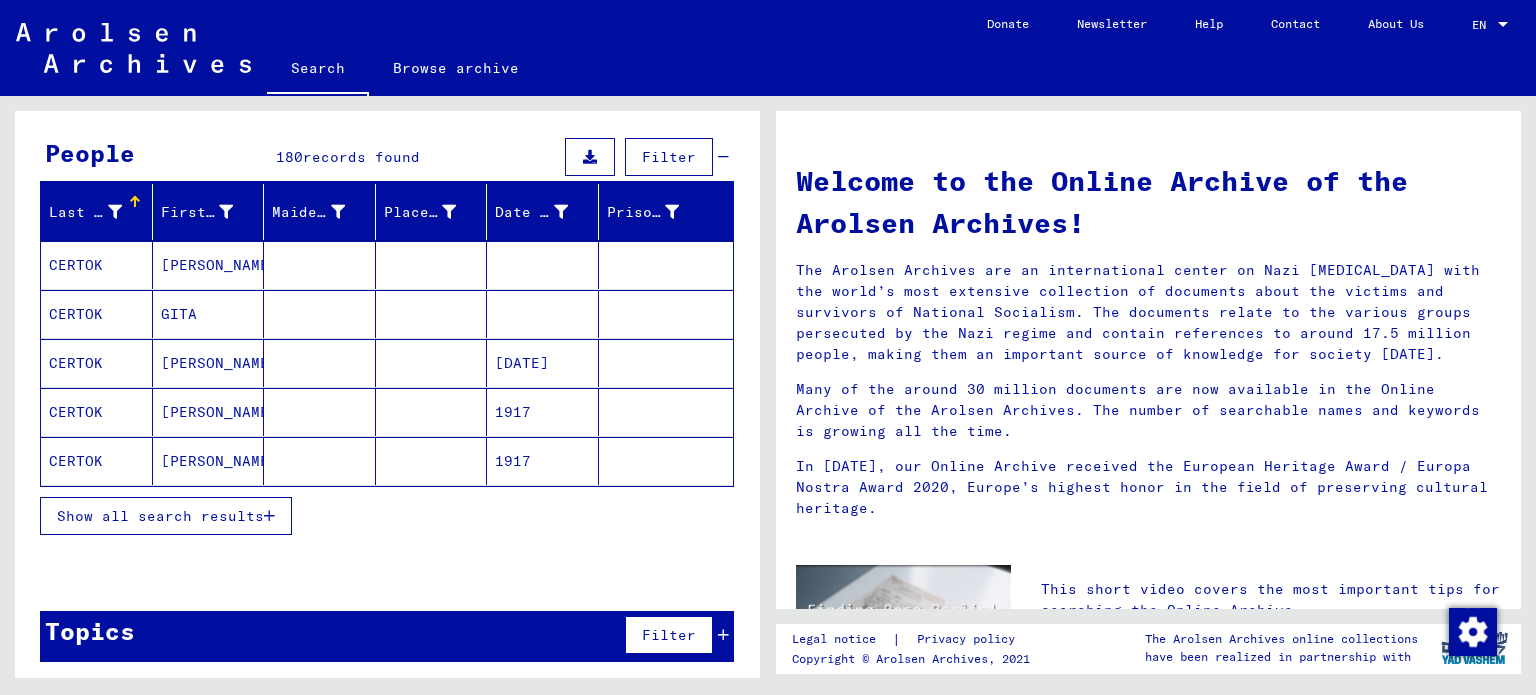 click on "Show all search results" at bounding box center [166, 516] 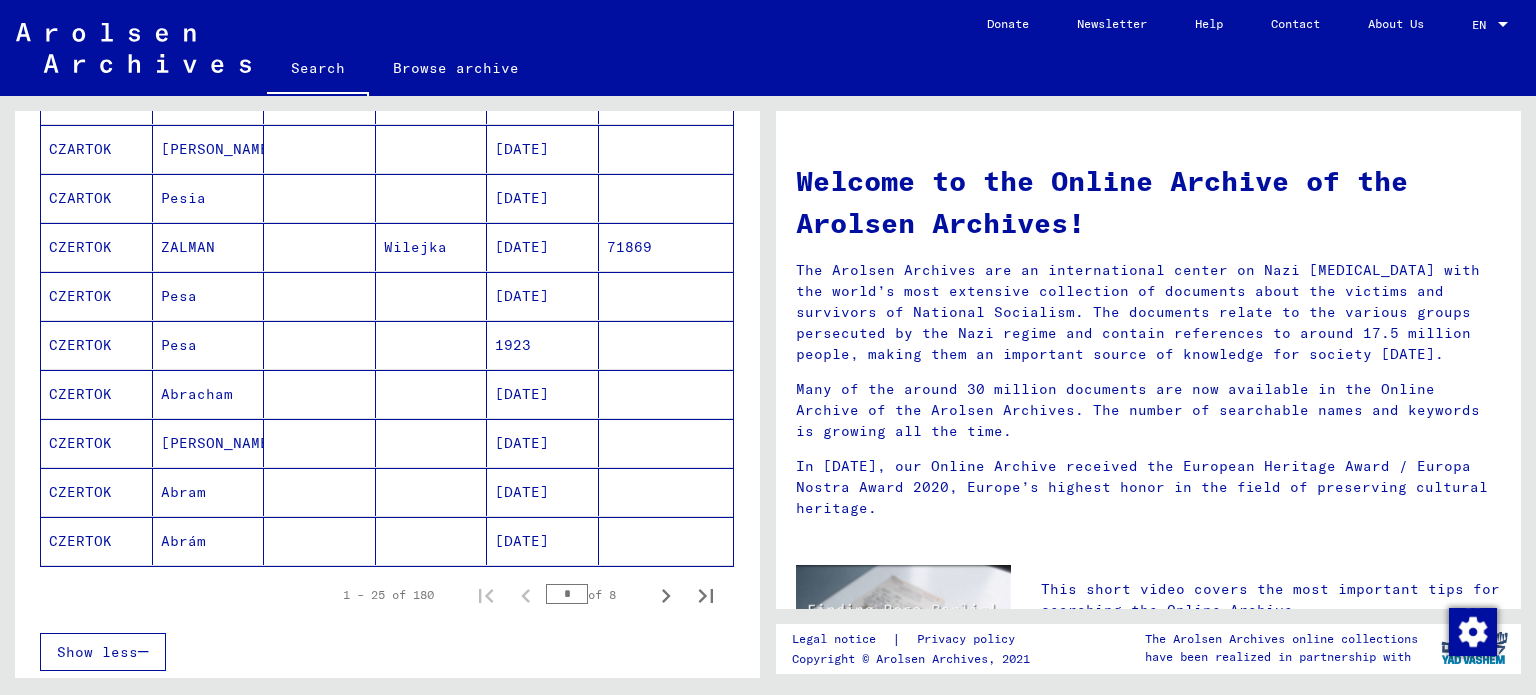 scroll, scrollTop: 1164, scrollLeft: 0, axis: vertical 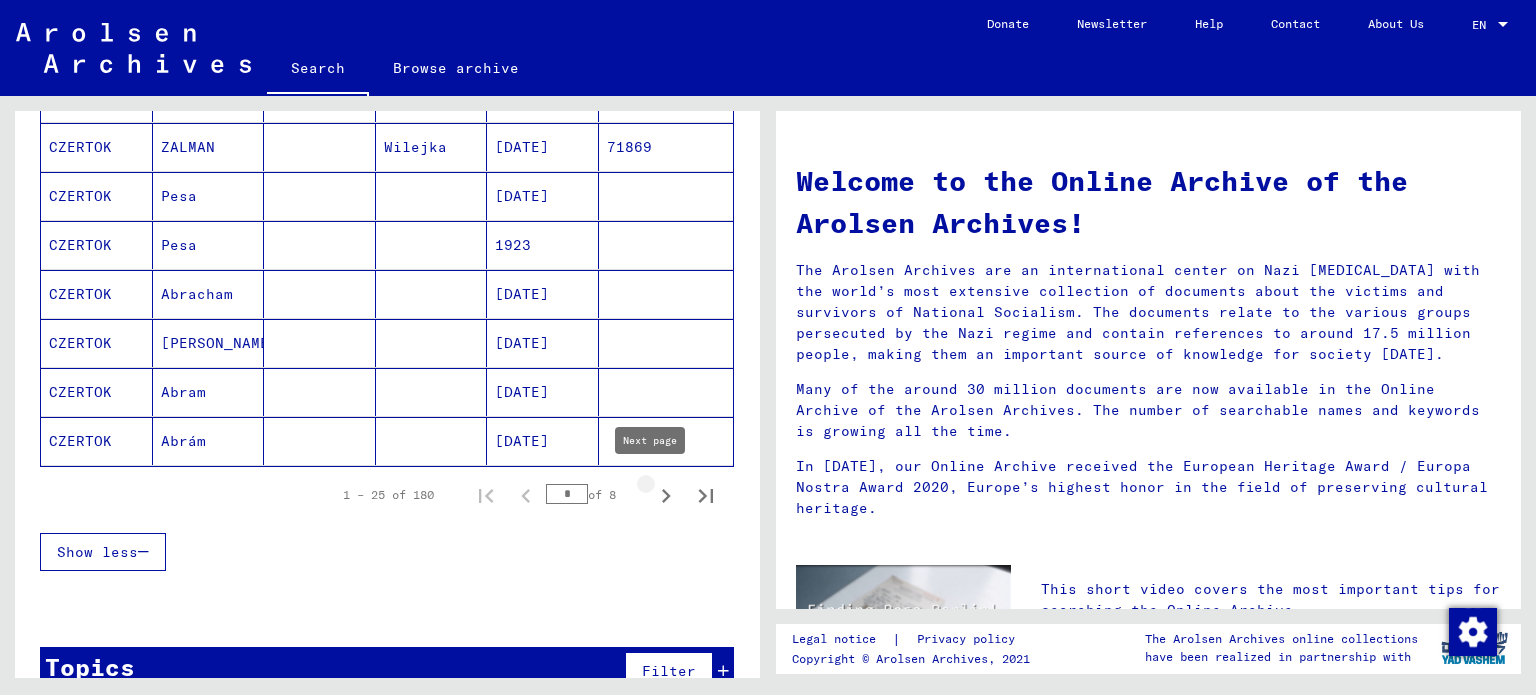 click 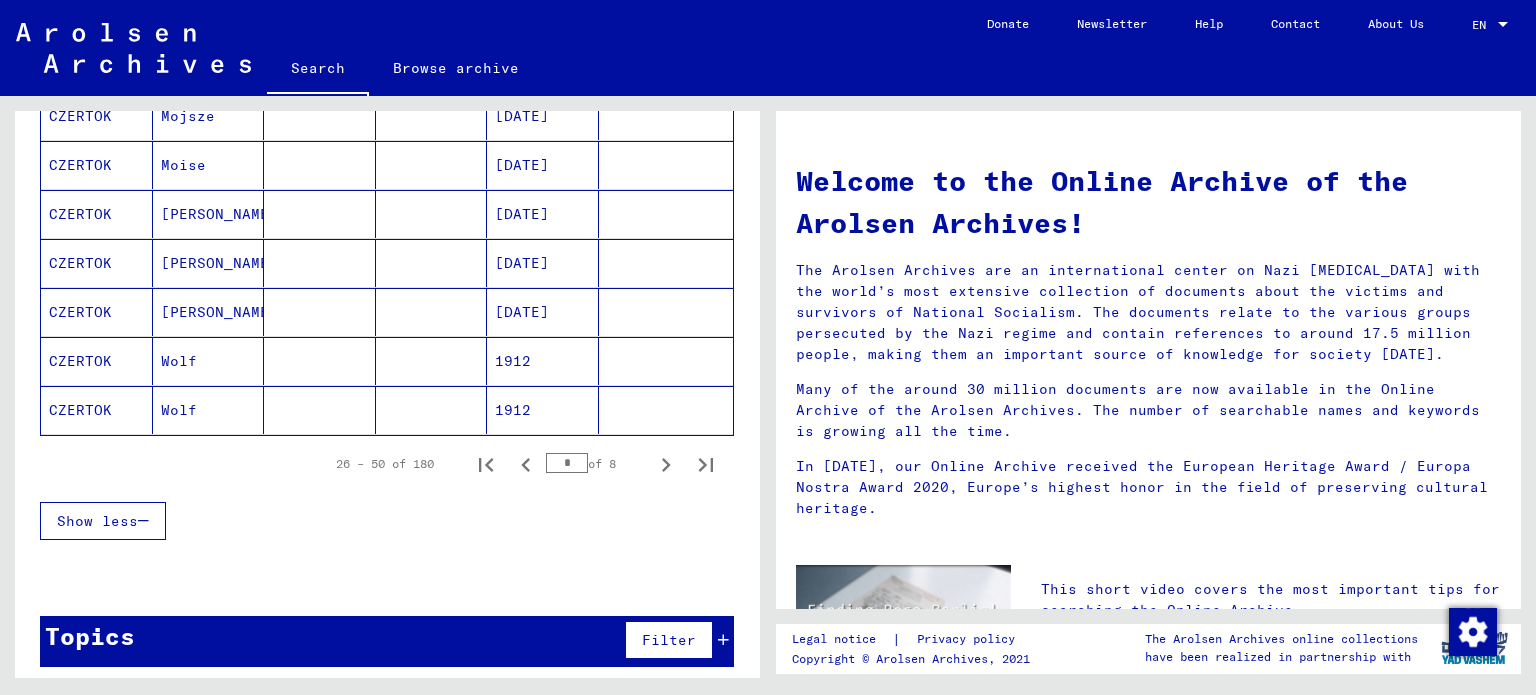 scroll, scrollTop: 1196, scrollLeft: 0, axis: vertical 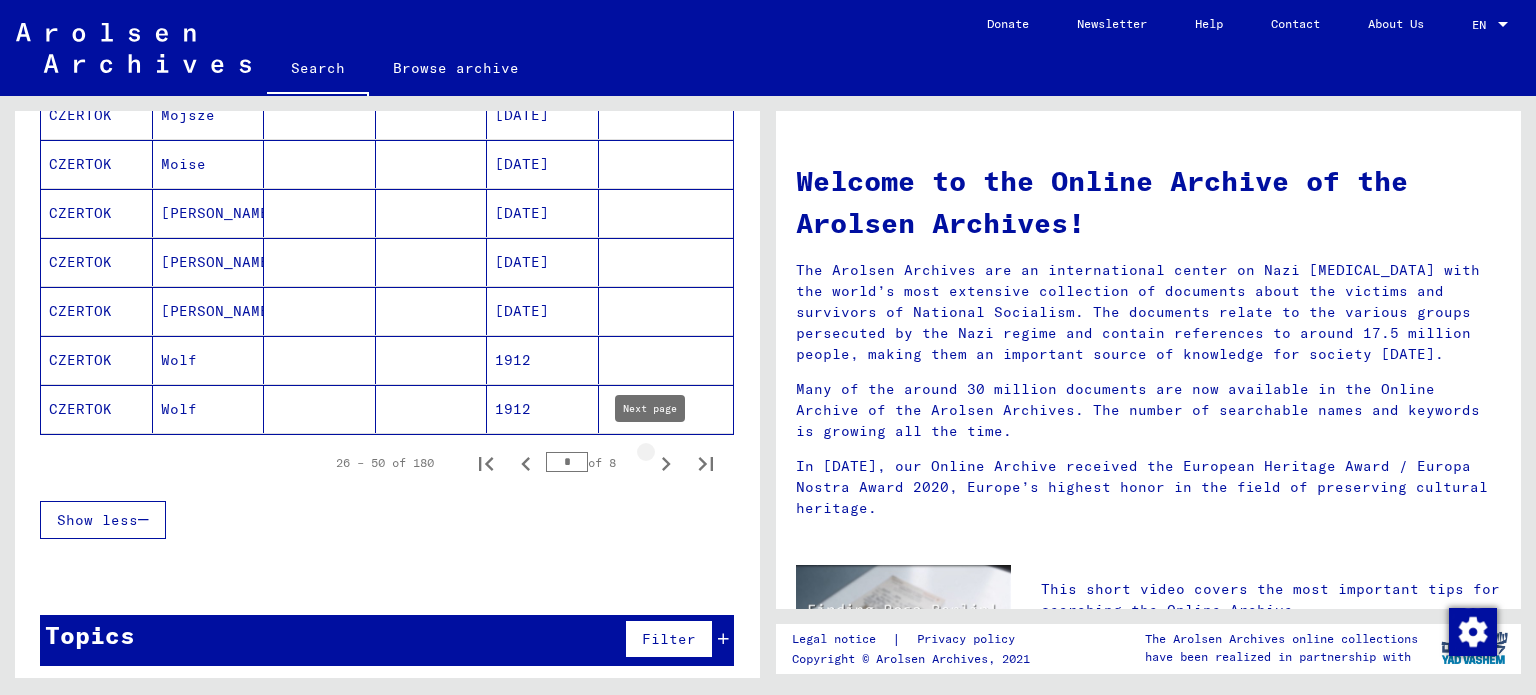 click 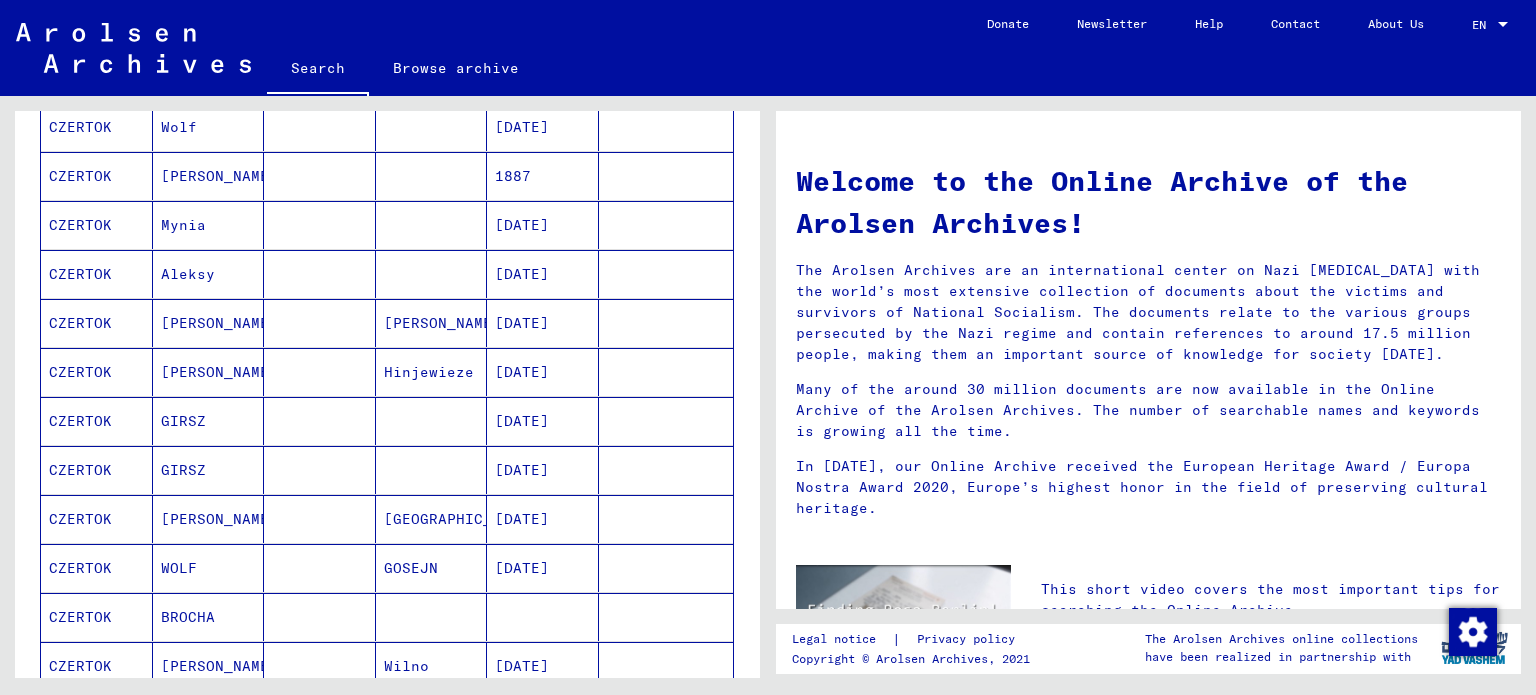 scroll, scrollTop: 1096, scrollLeft: 0, axis: vertical 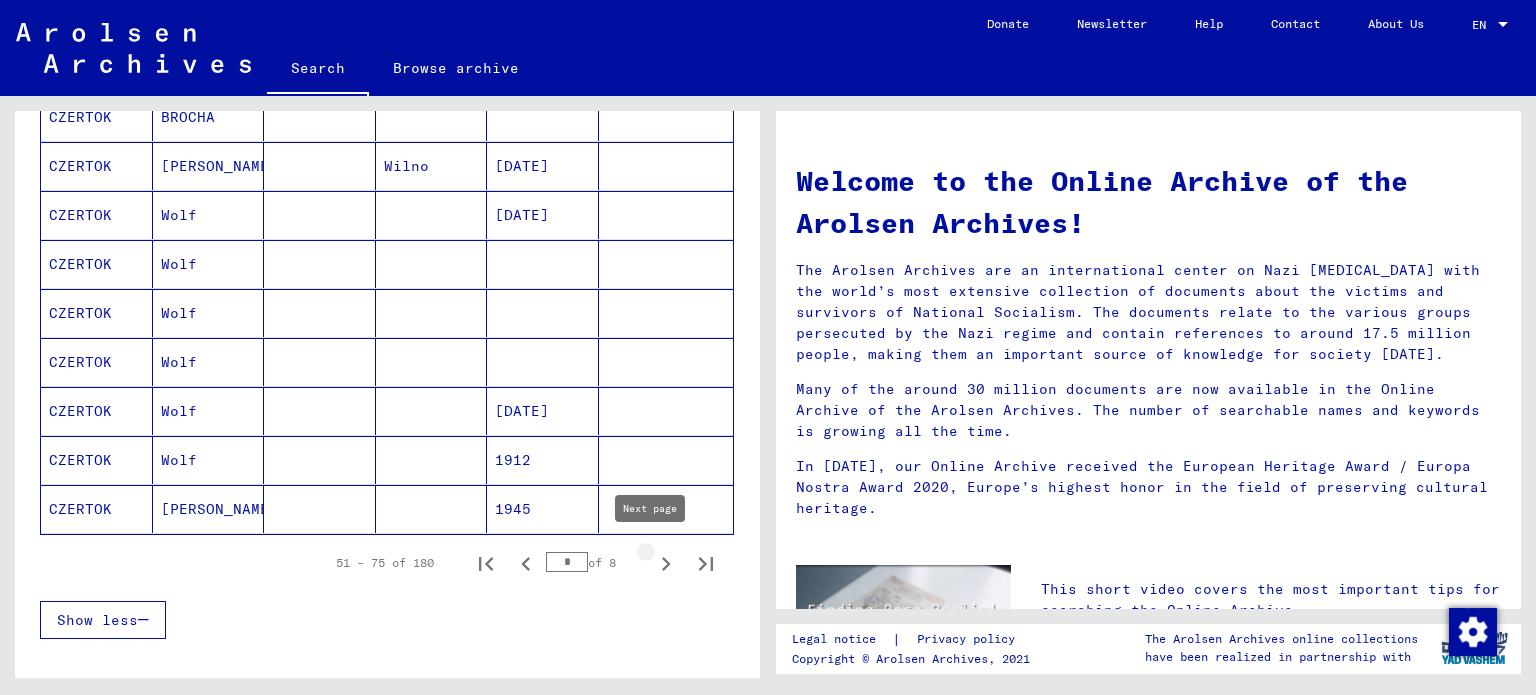 click 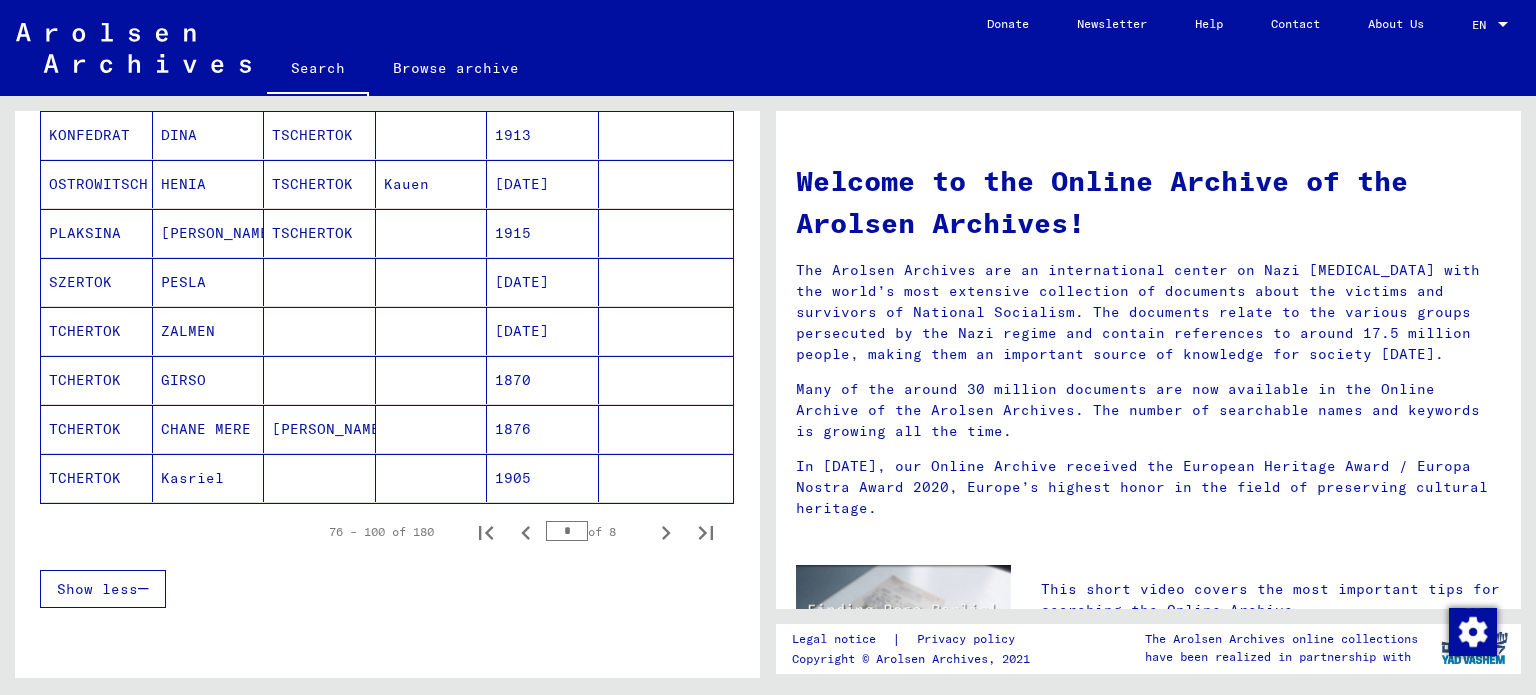 scroll, scrollTop: 1196, scrollLeft: 0, axis: vertical 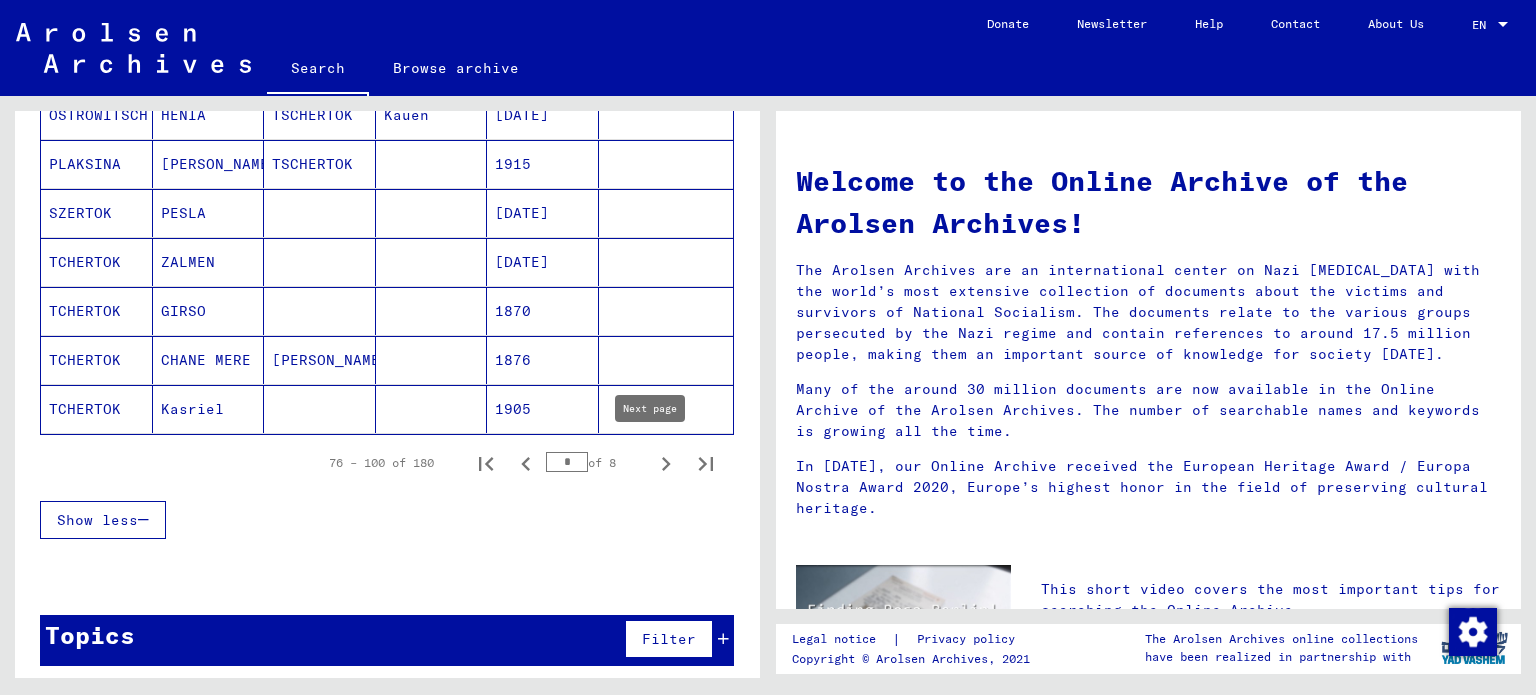 click 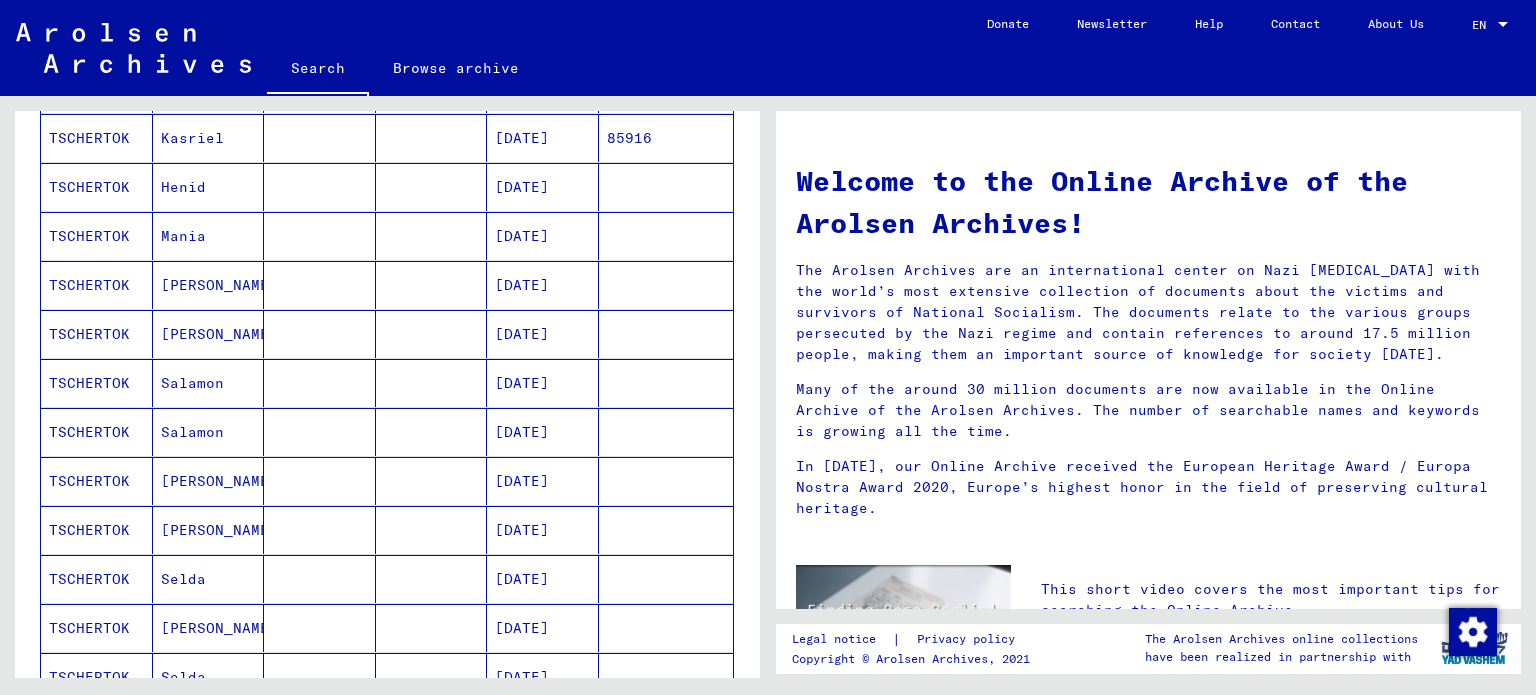scroll, scrollTop: 1100, scrollLeft: 0, axis: vertical 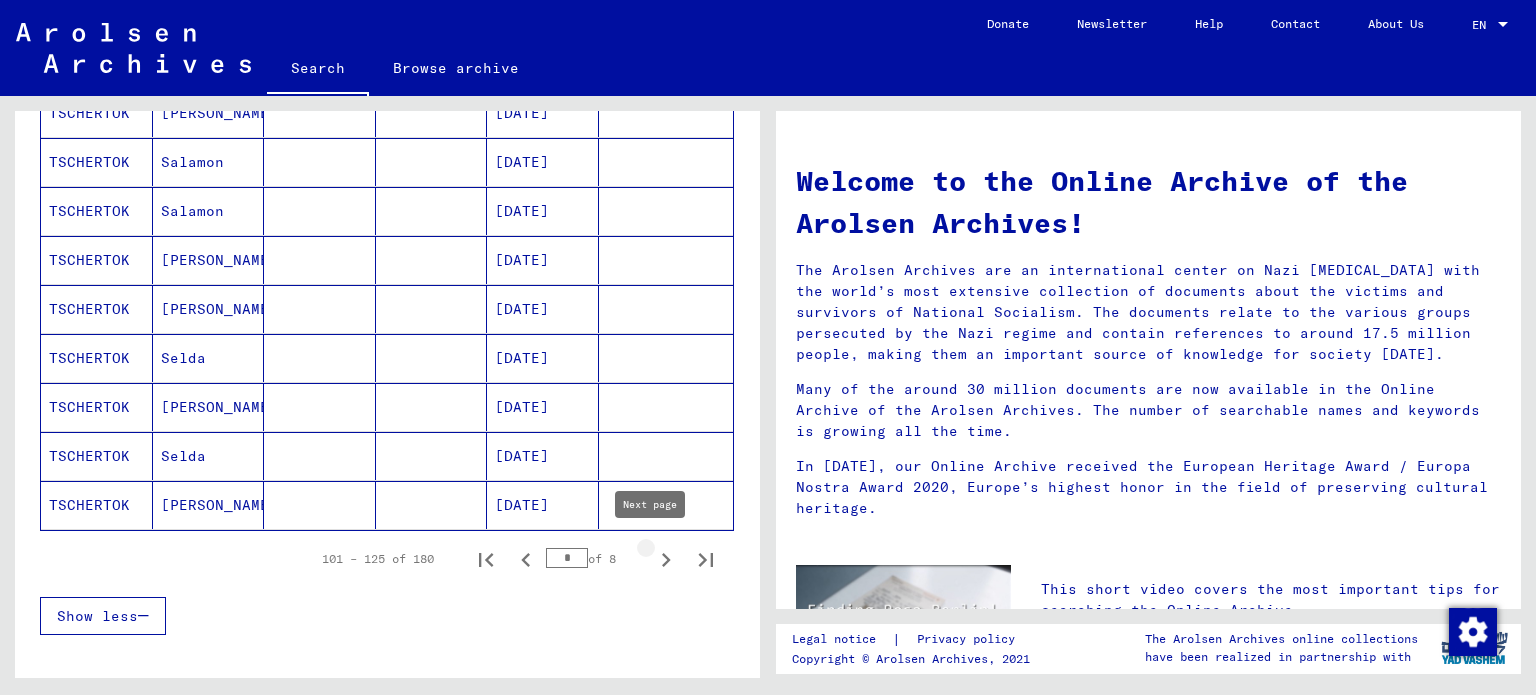 click 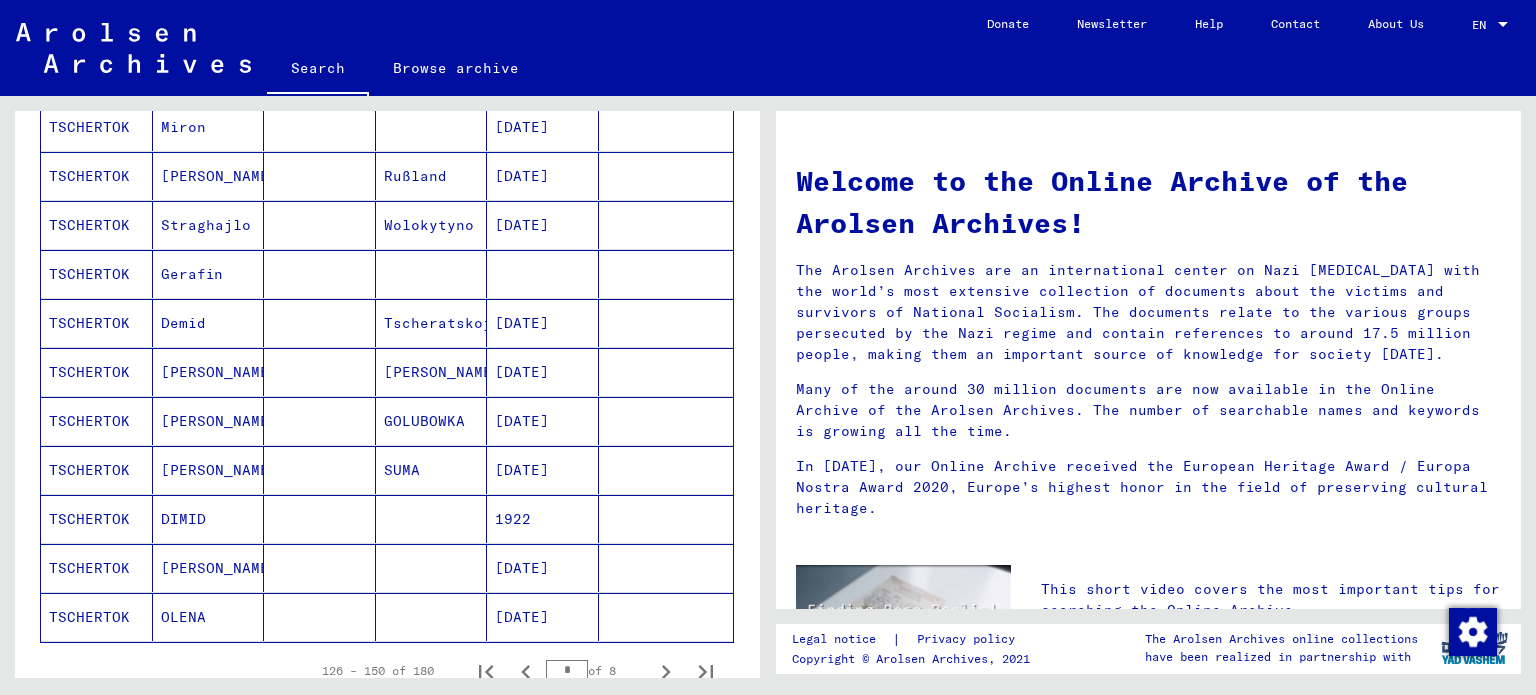 scroll, scrollTop: 1000, scrollLeft: 0, axis: vertical 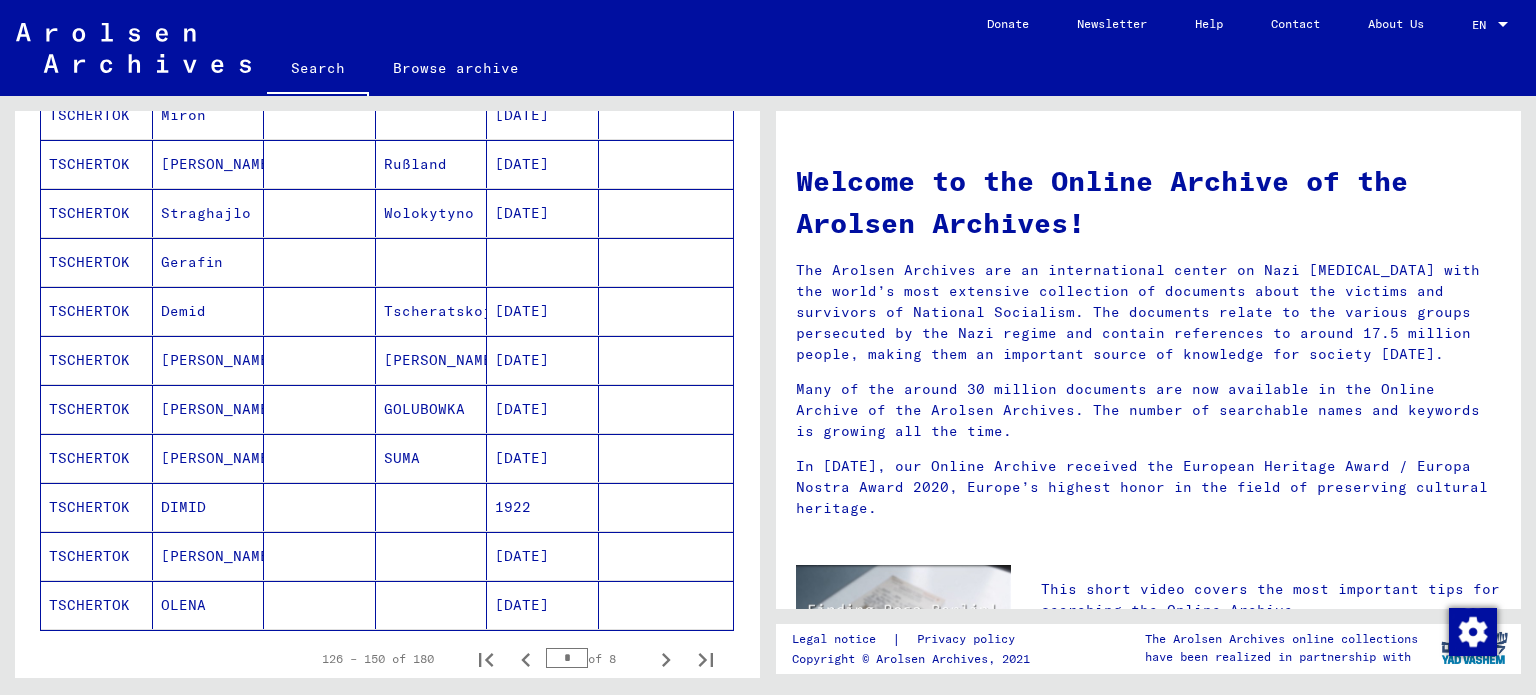 click on "[PERSON_NAME]" at bounding box center [209, 507] 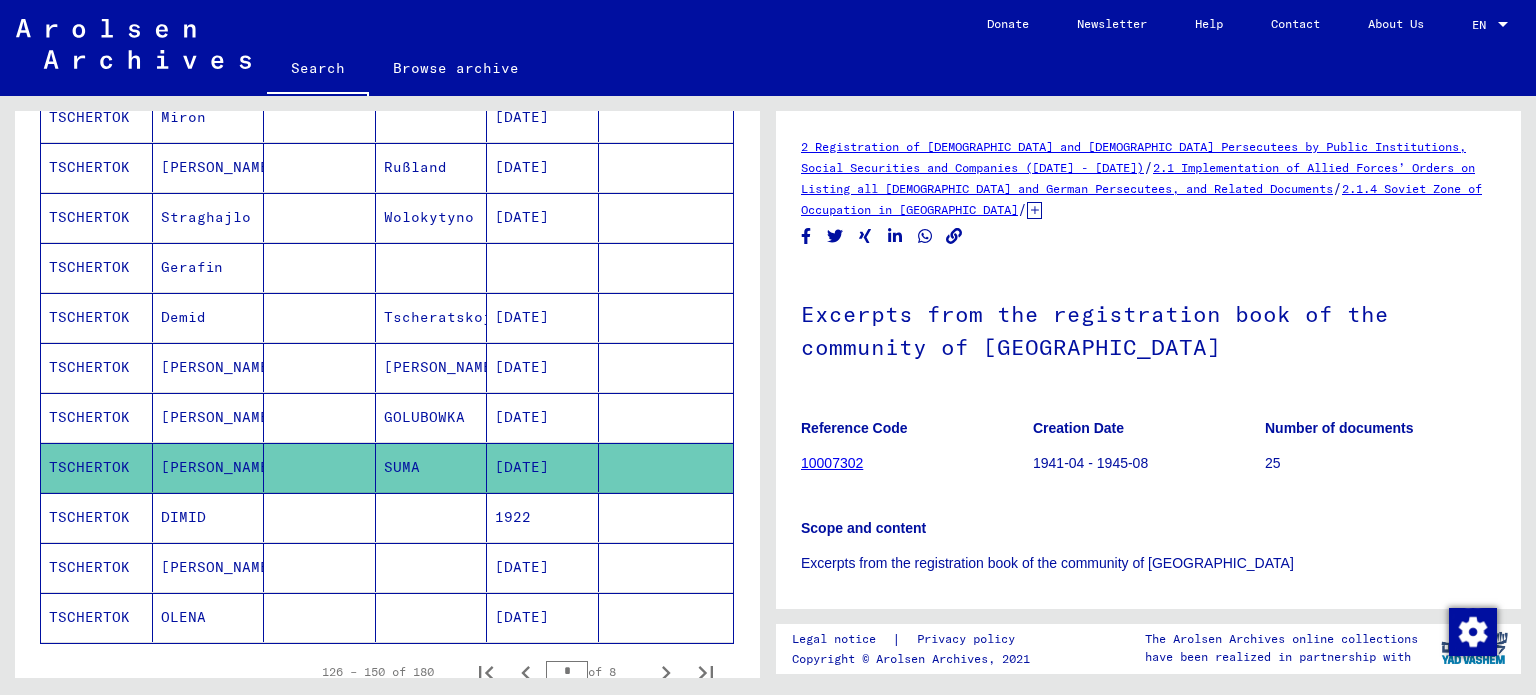 scroll, scrollTop: 0, scrollLeft: 0, axis: both 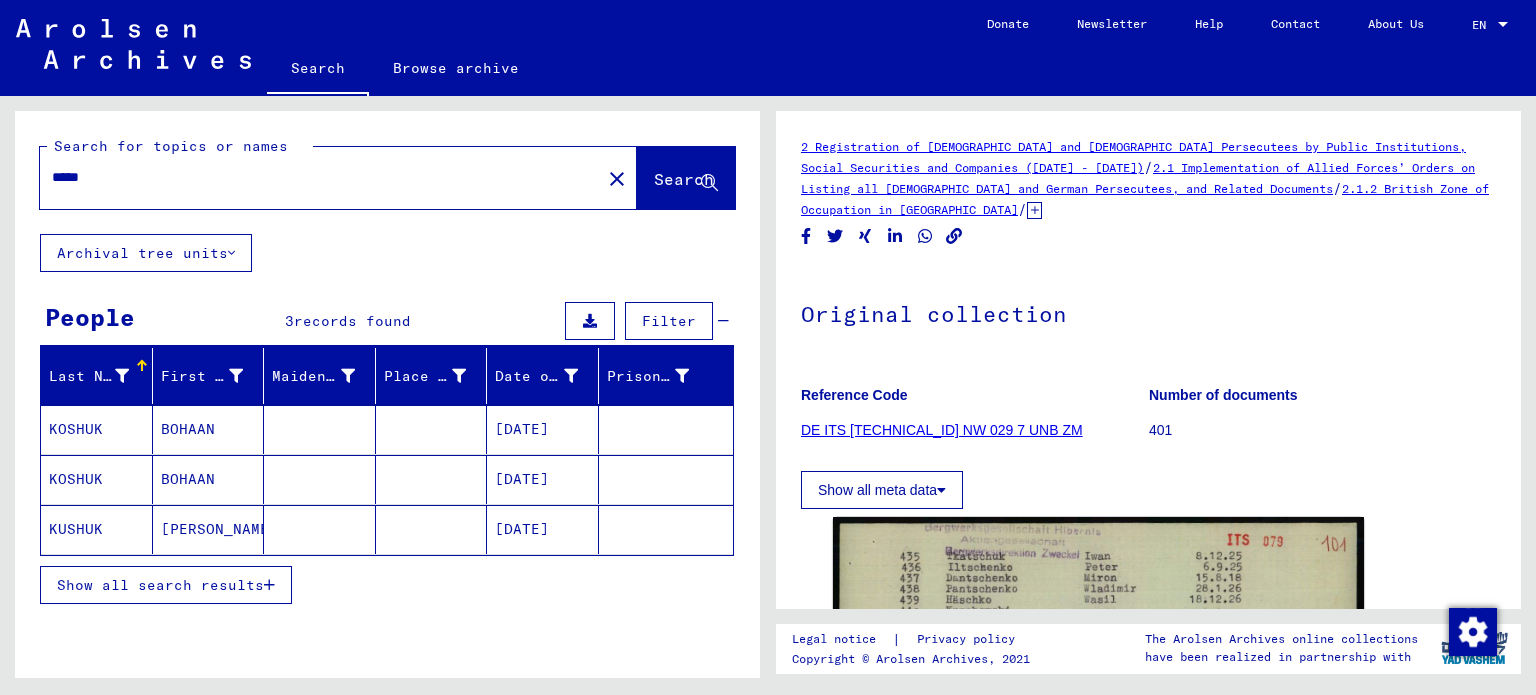 click on "Show all search results" at bounding box center (160, 585) 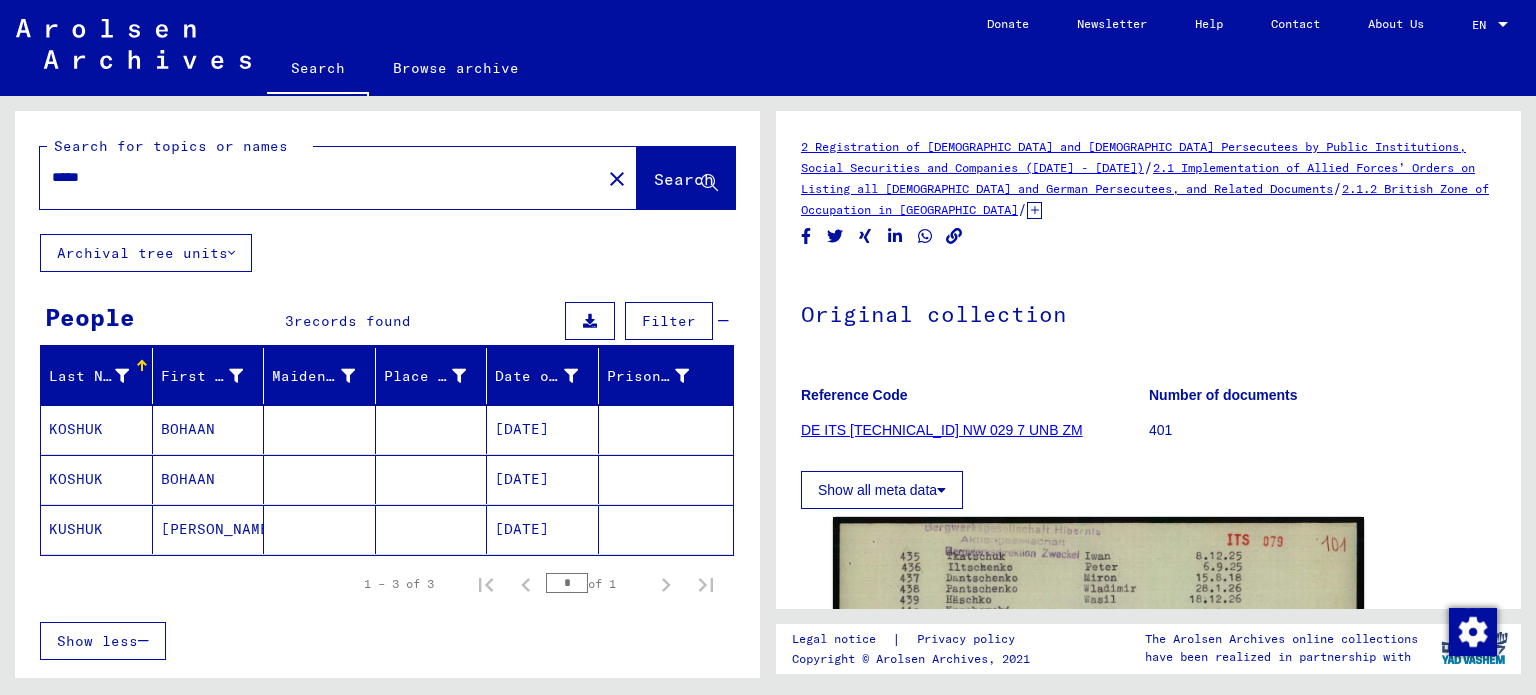 drag, startPoint x: 261, startPoint y: 178, endPoint x: 28, endPoint y: 178, distance: 233 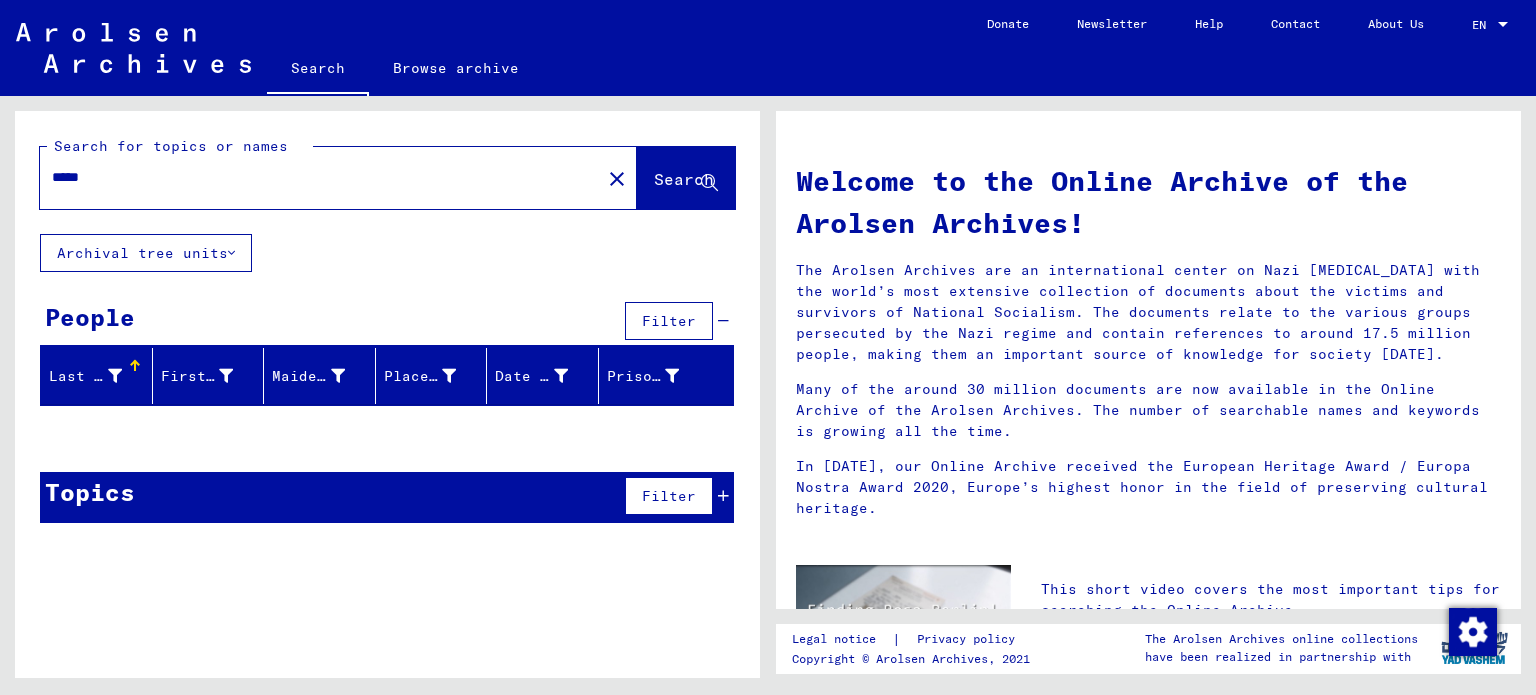 drag, startPoint x: 184, startPoint y: 182, endPoint x: -408, endPoint y: 162, distance: 592.33777 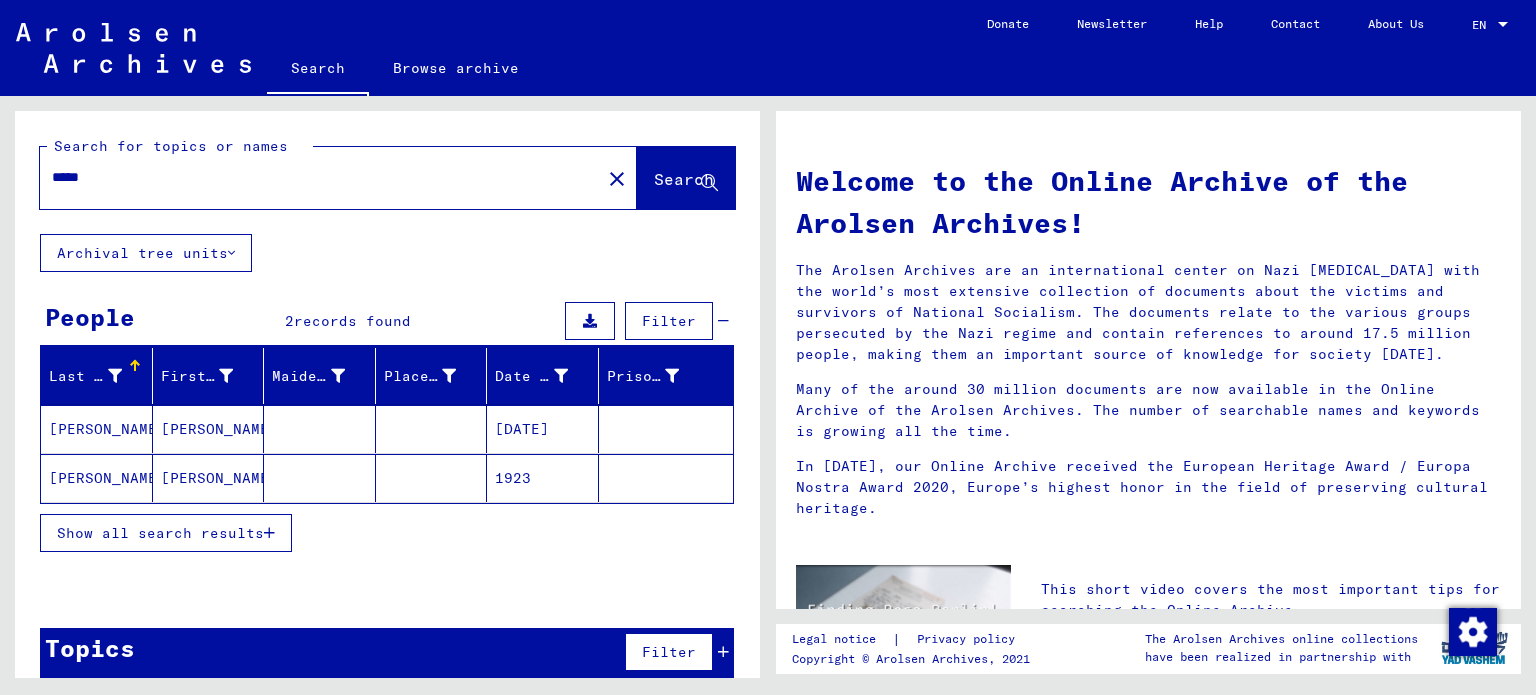 click on "[PERSON_NAME]" 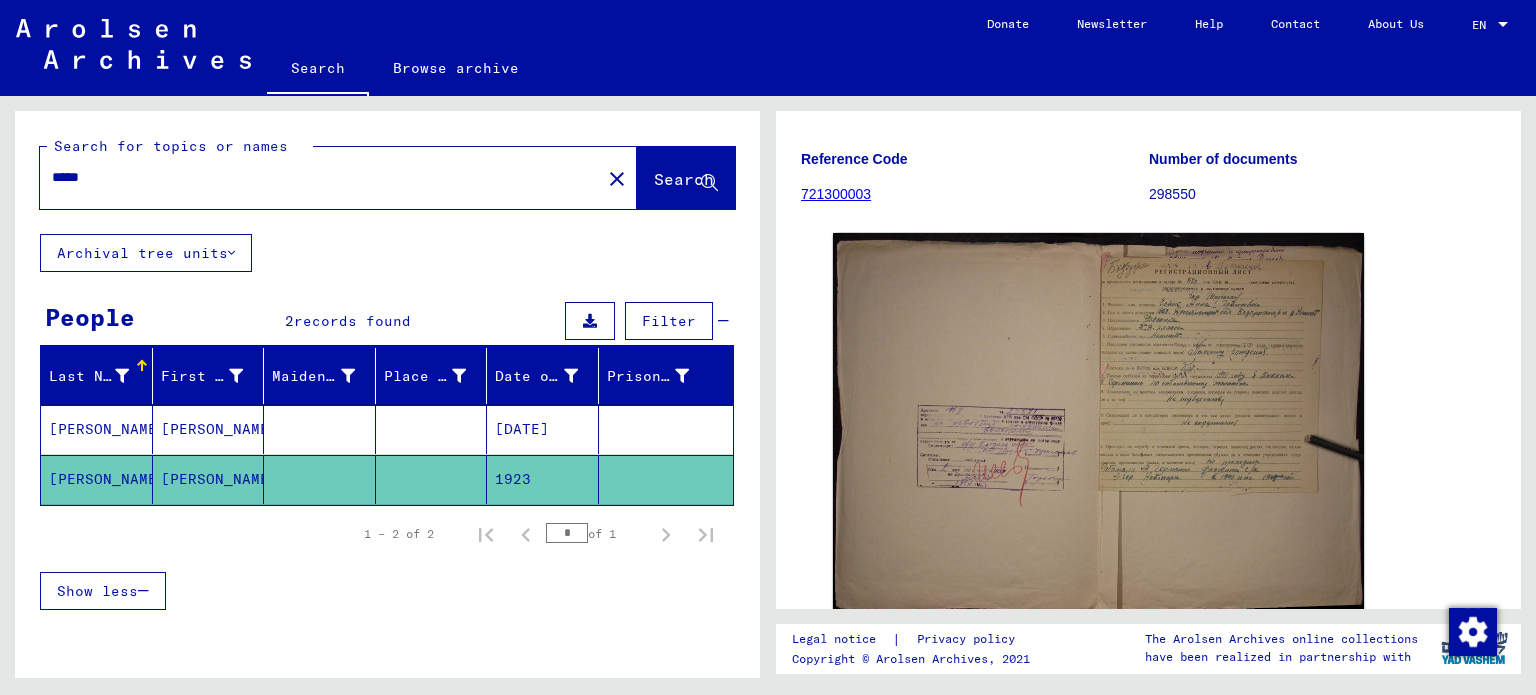 scroll, scrollTop: 200, scrollLeft: 0, axis: vertical 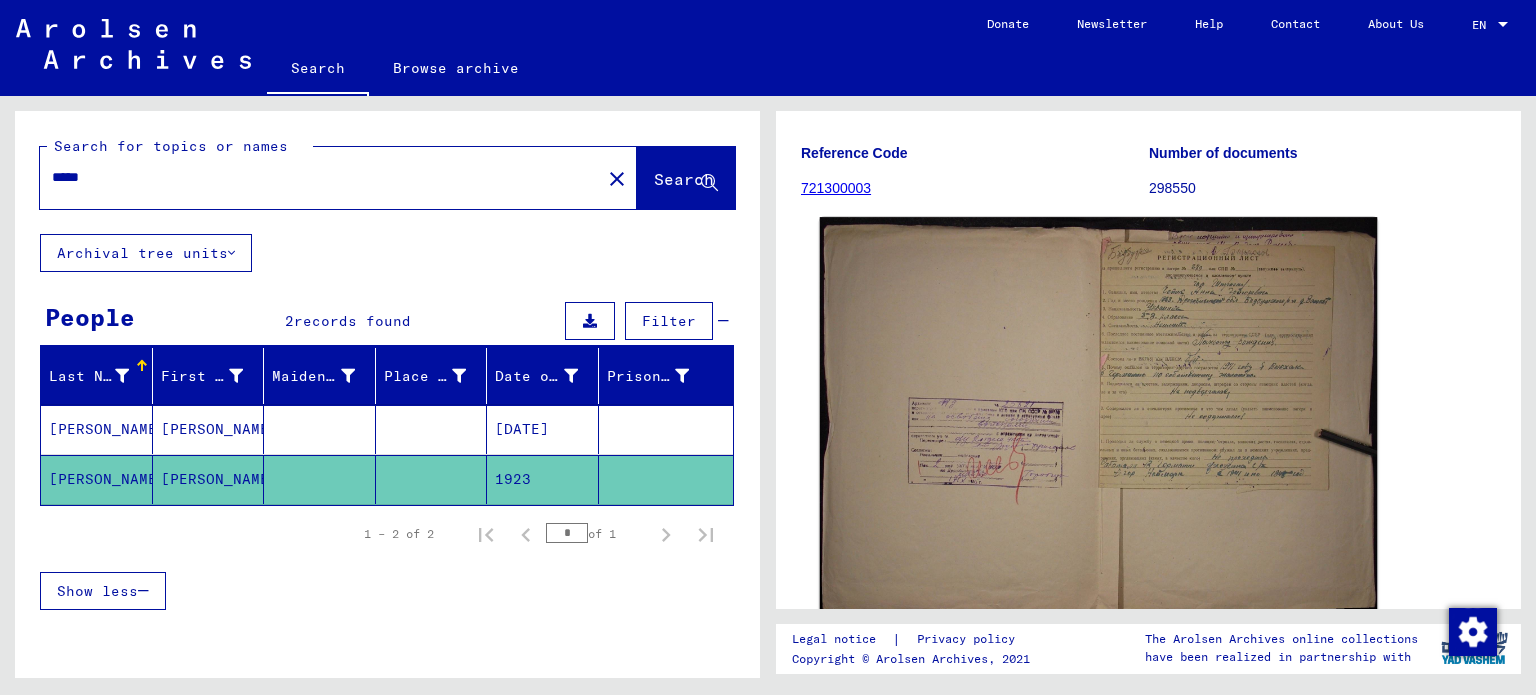 click 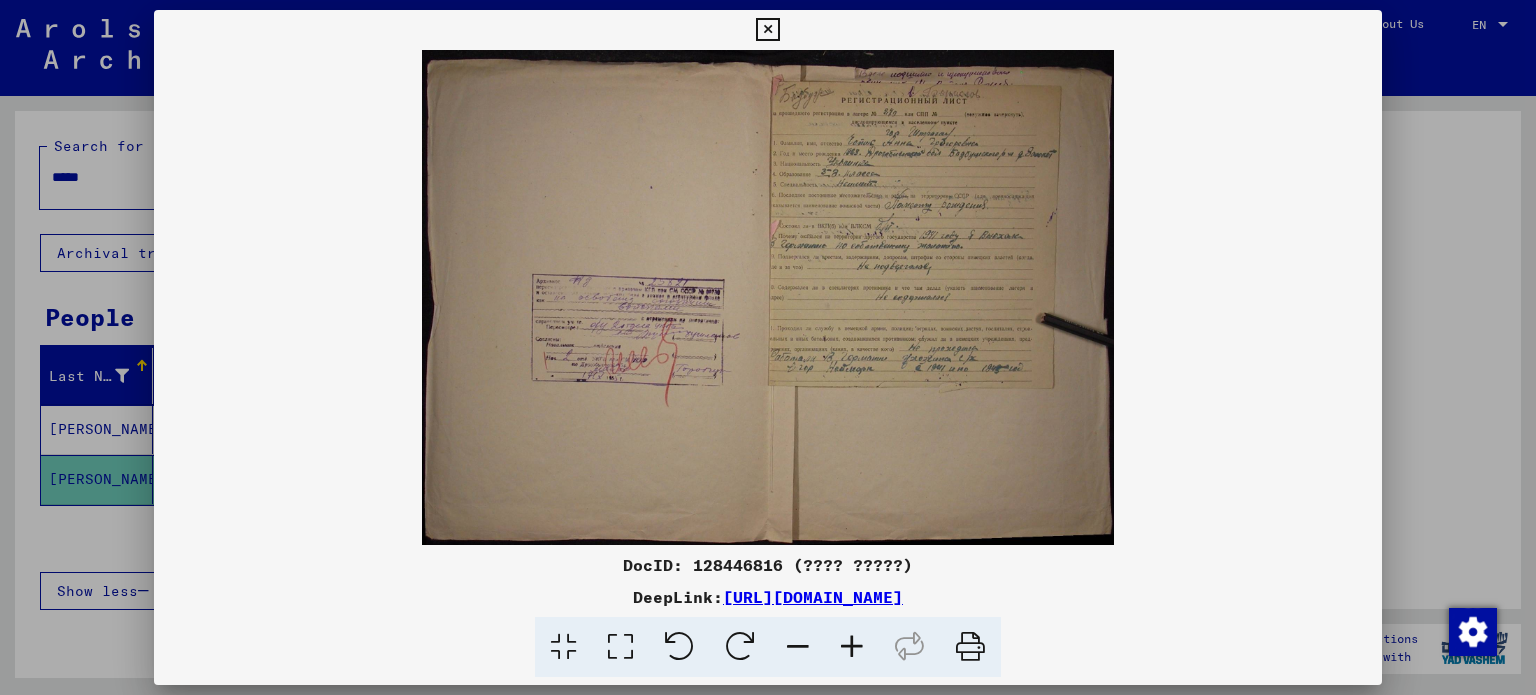click at bounding box center [768, 297] 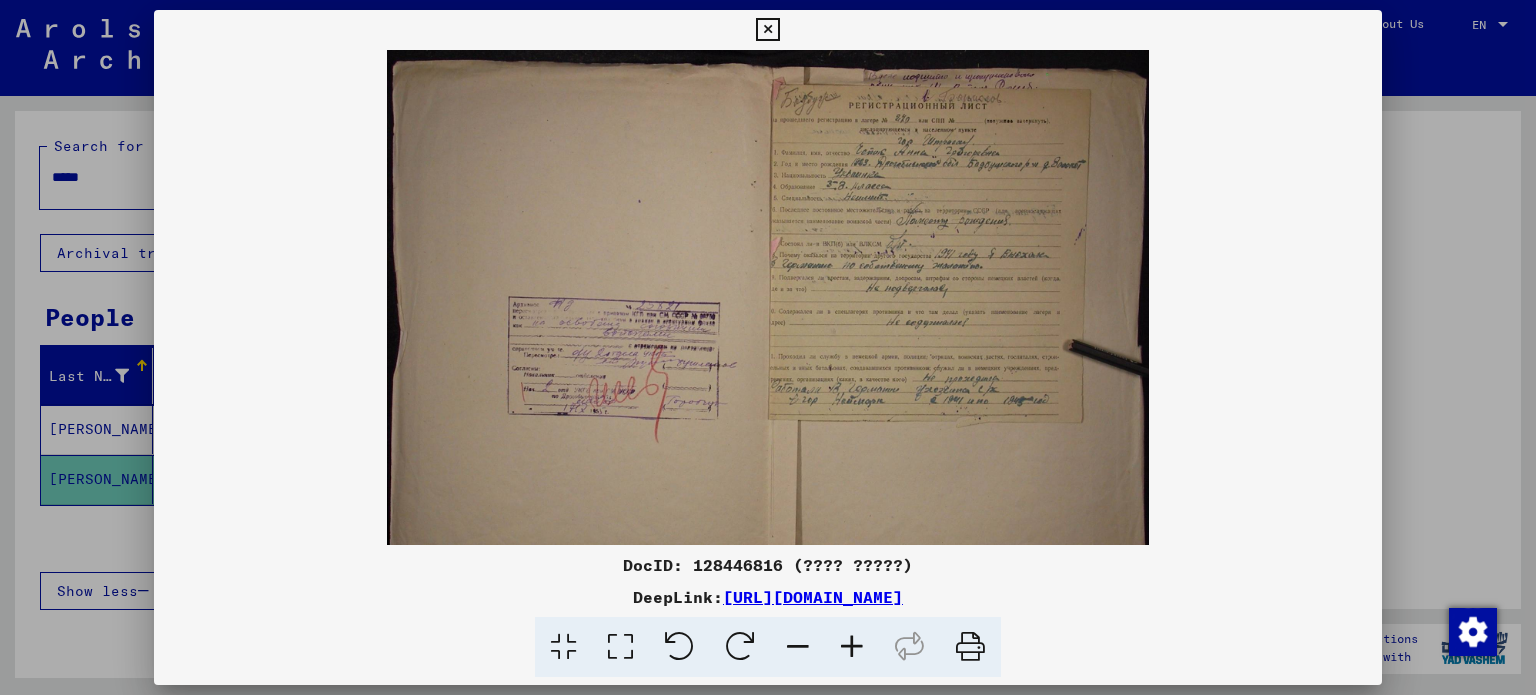 click at bounding box center [852, 647] 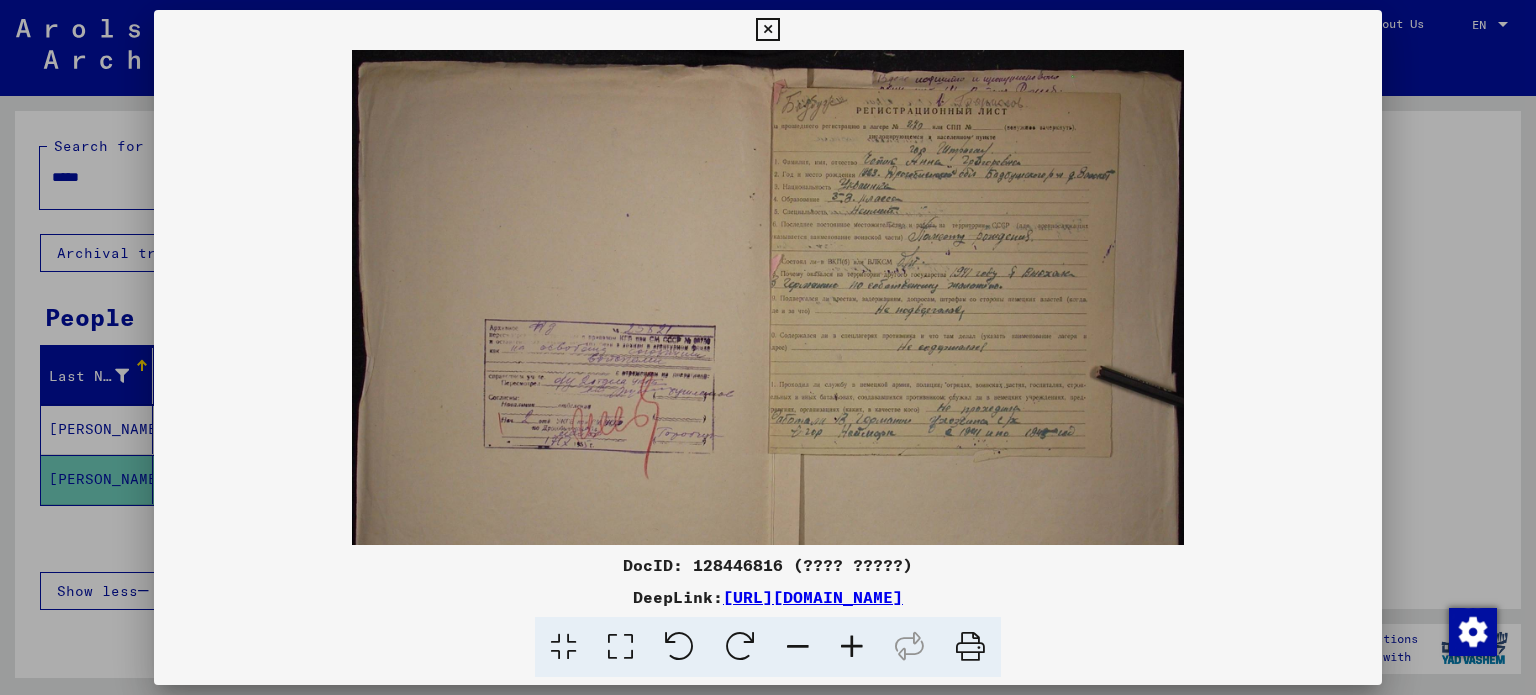 click at bounding box center [852, 647] 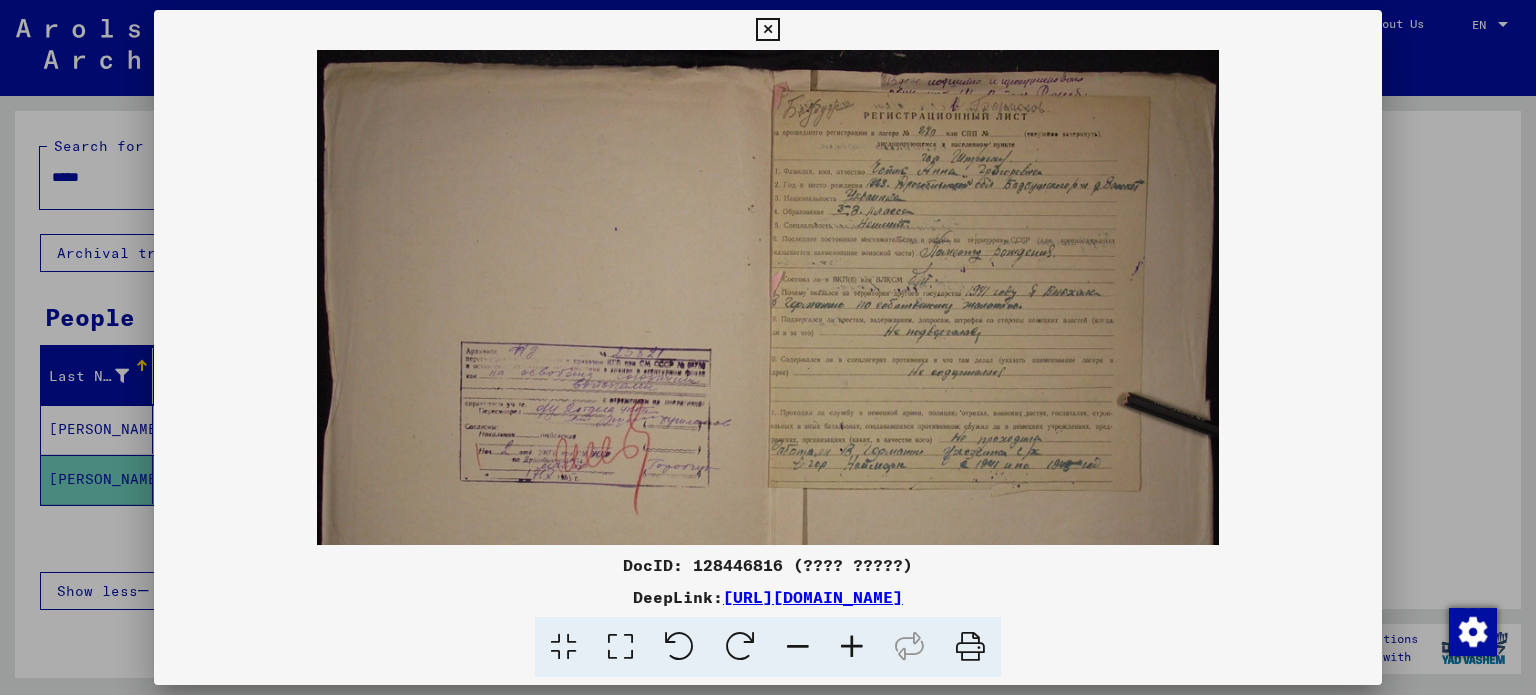 click at bounding box center (852, 647) 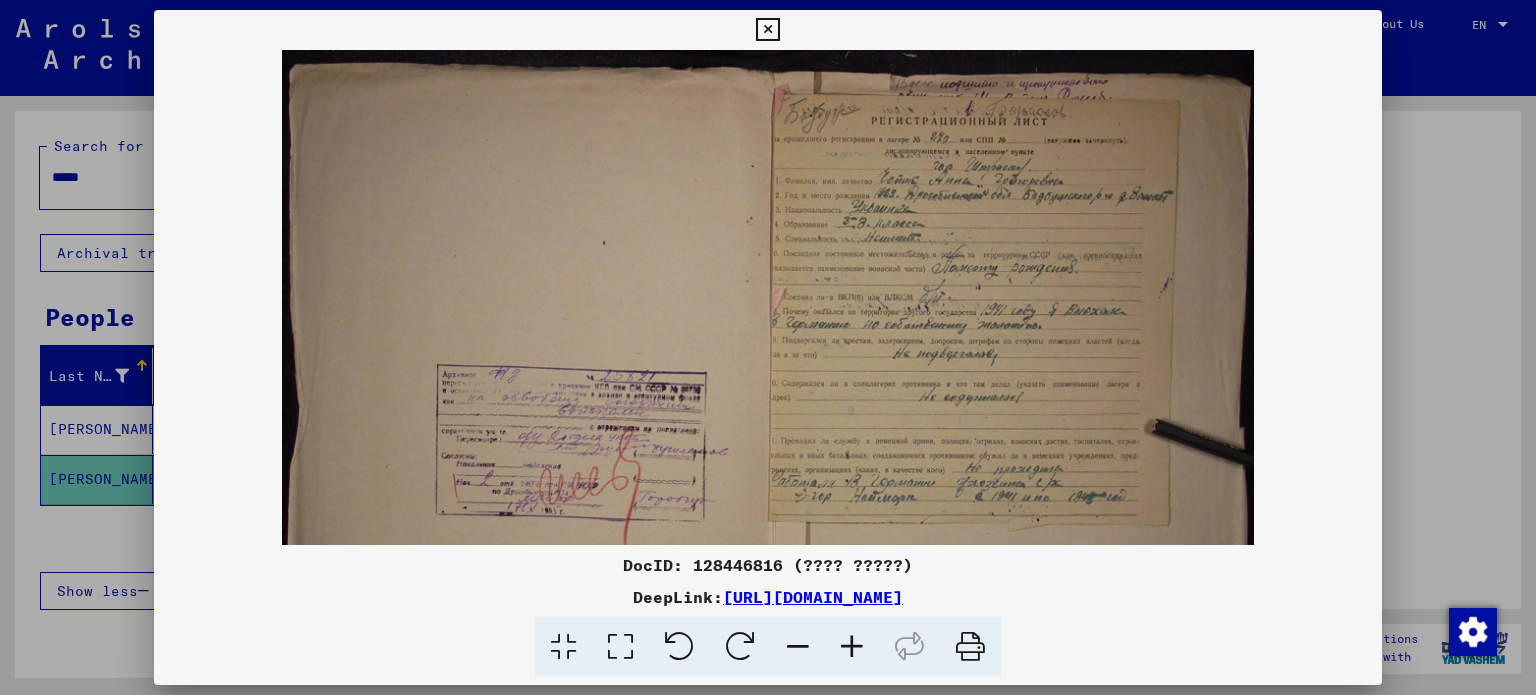 click at bounding box center [852, 647] 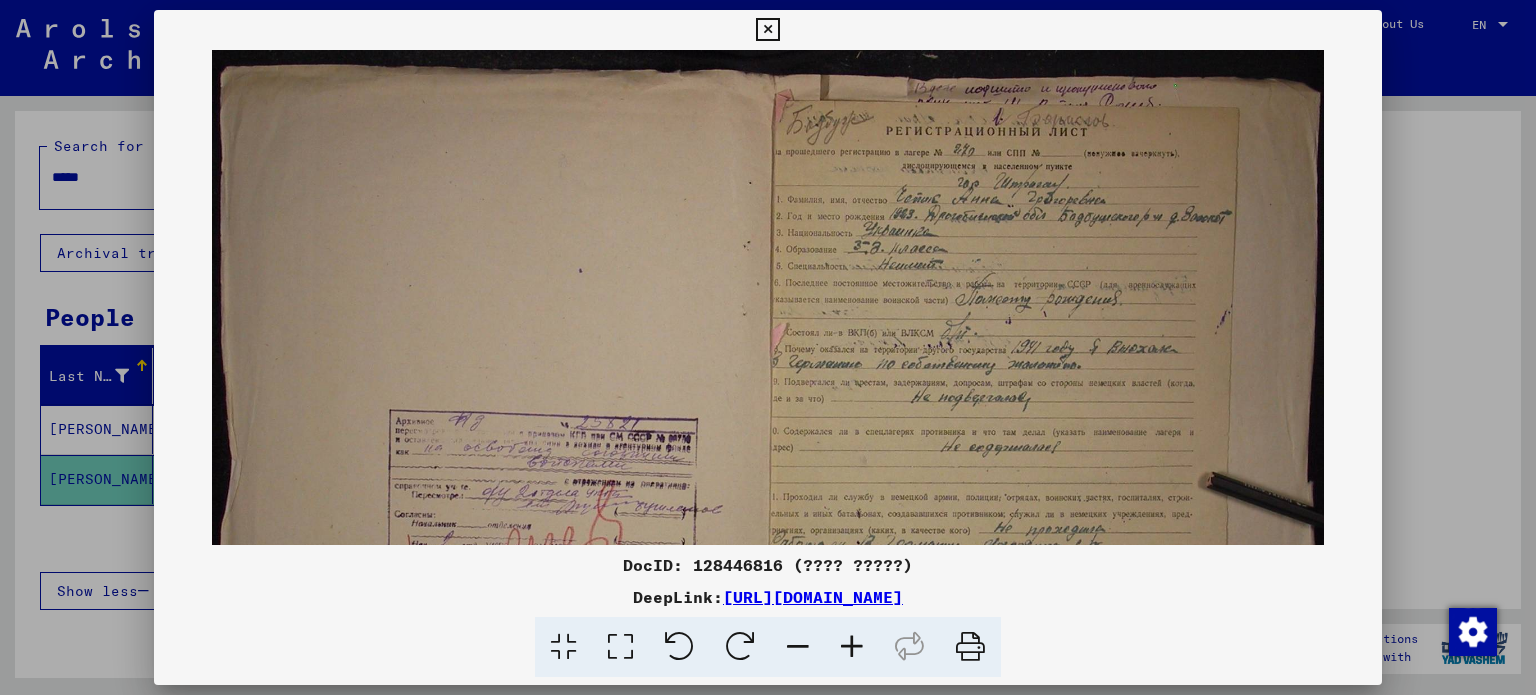 click at bounding box center (852, 647) 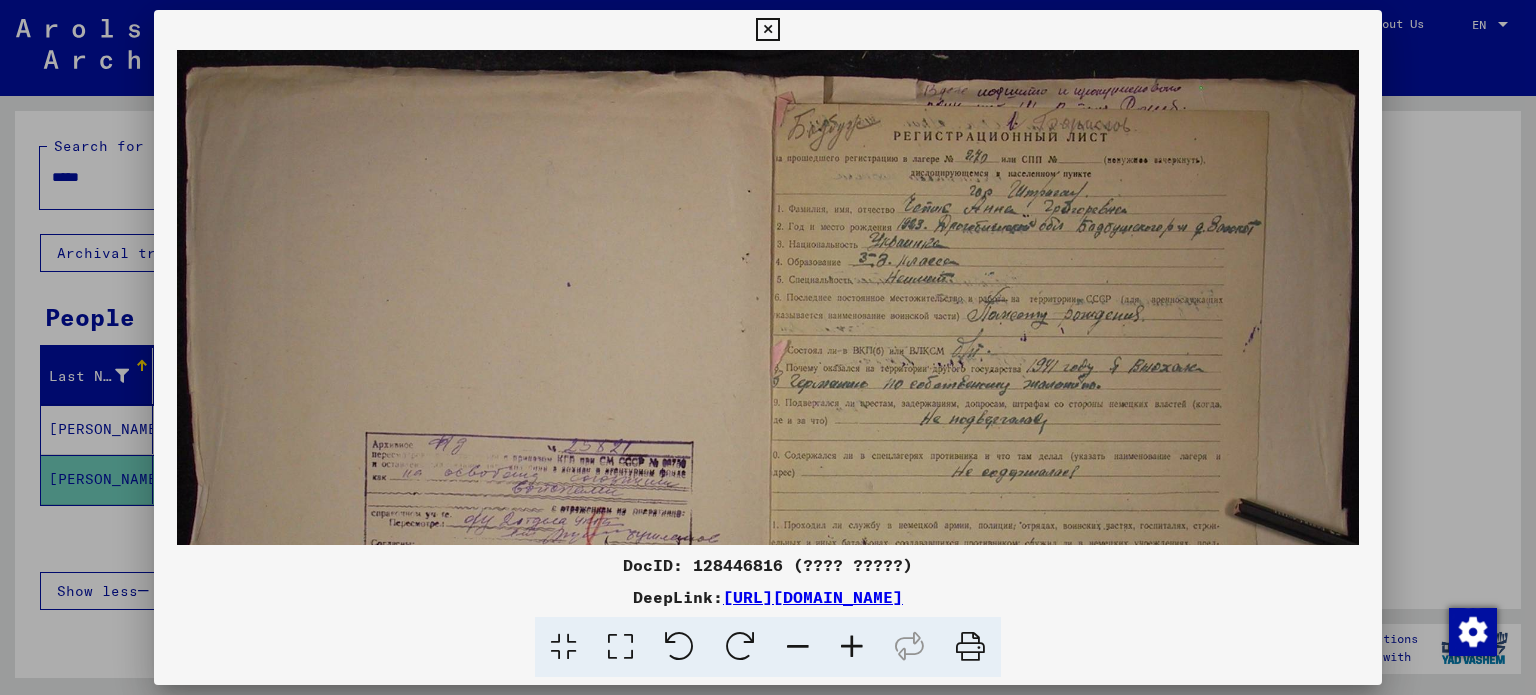 click at bounding box center [852, 647] 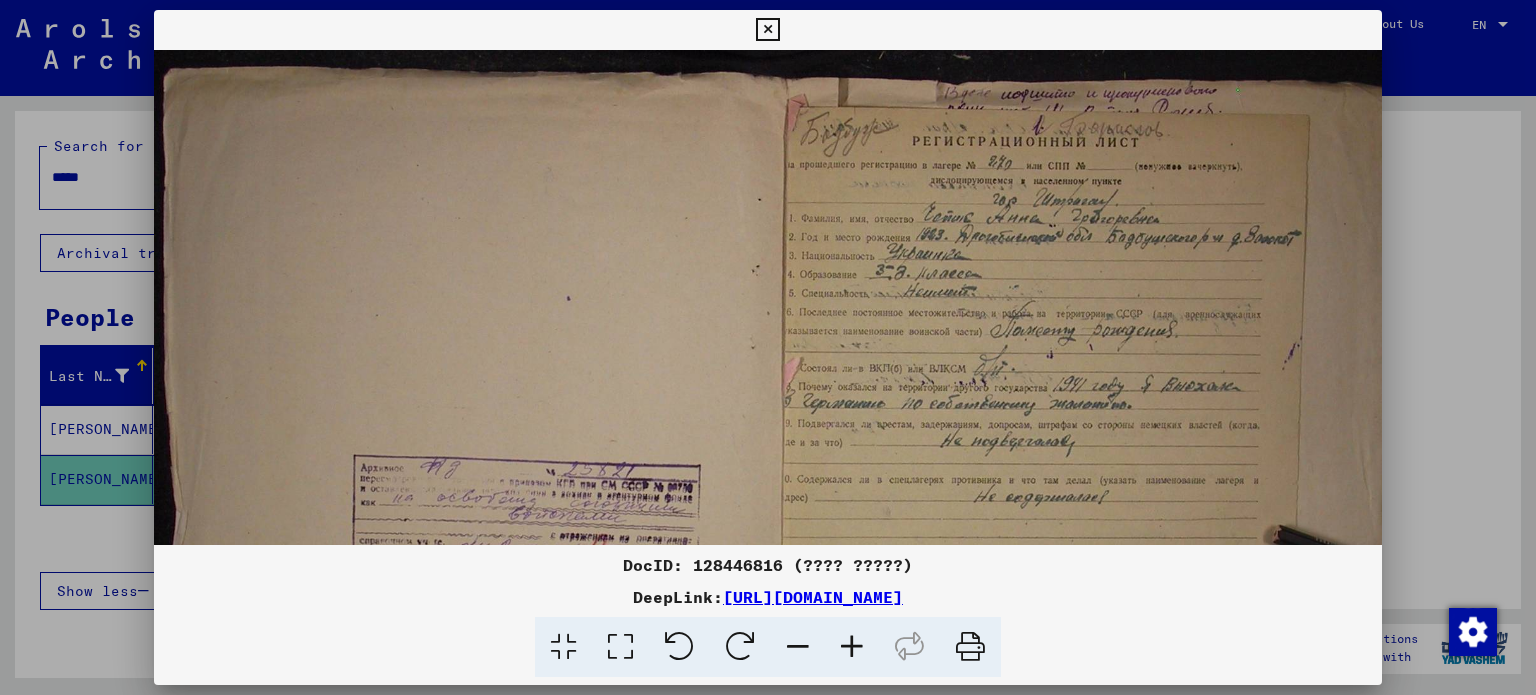 click at bounding box center [852, 647] 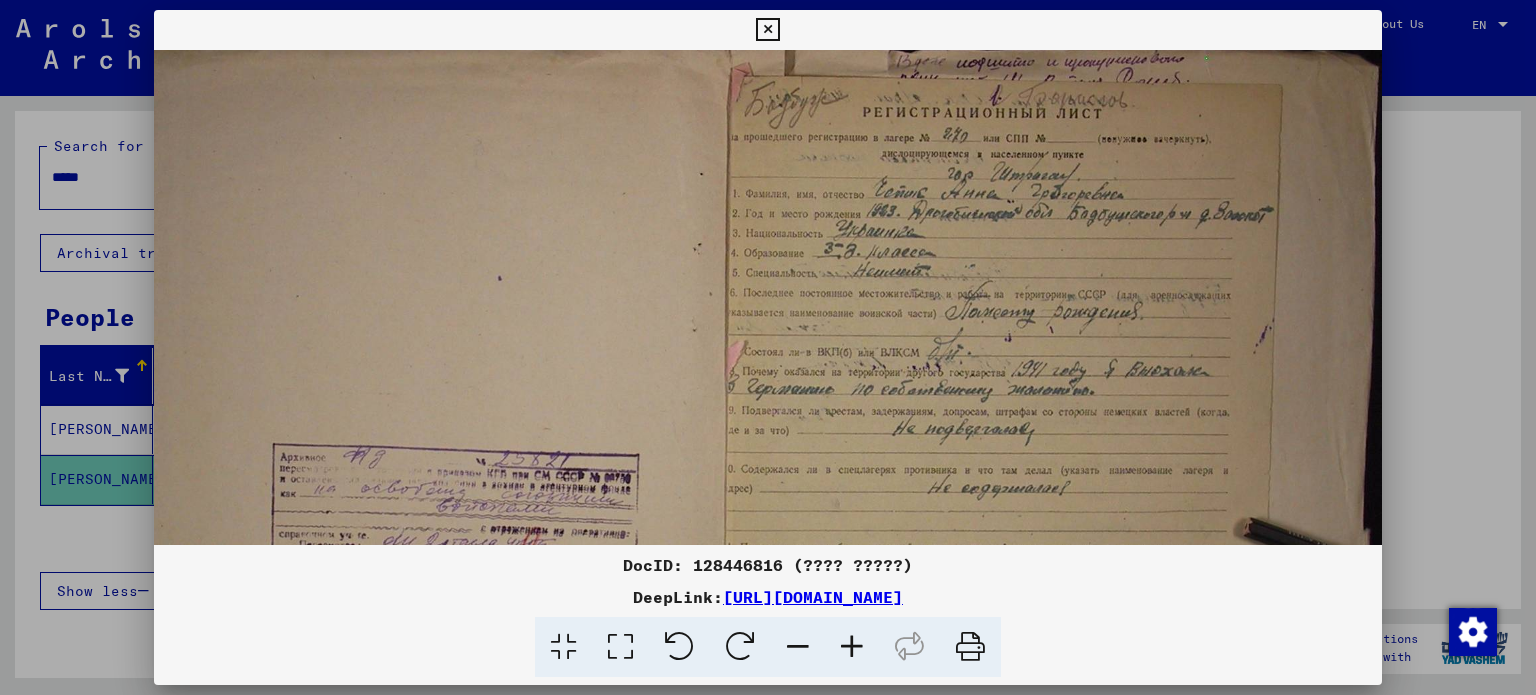 scroll, scrollTop: 39, scrollLeft: 92, axis: both 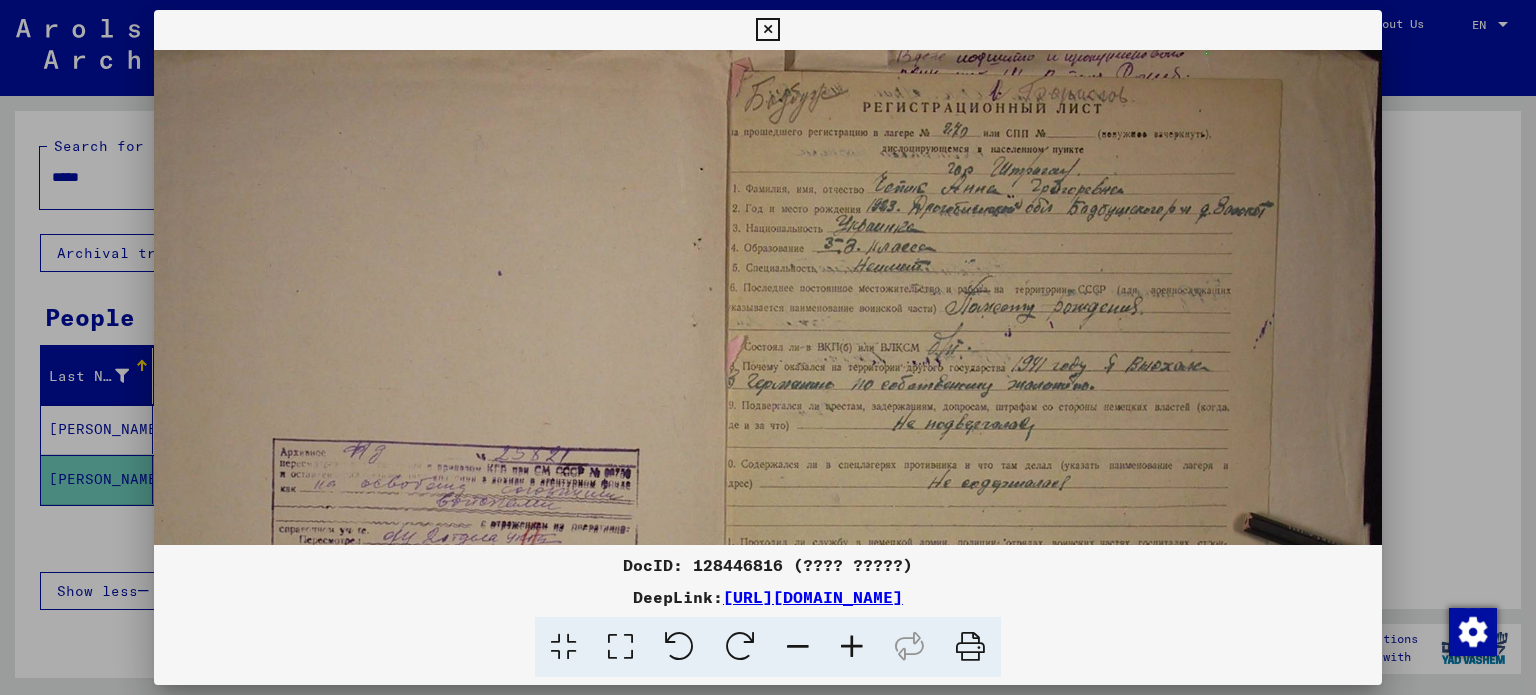 drag, startPoint x: 1130, startPoint y: 354, endPoint x: 812, endPoint y: 318, distance: 320.03125 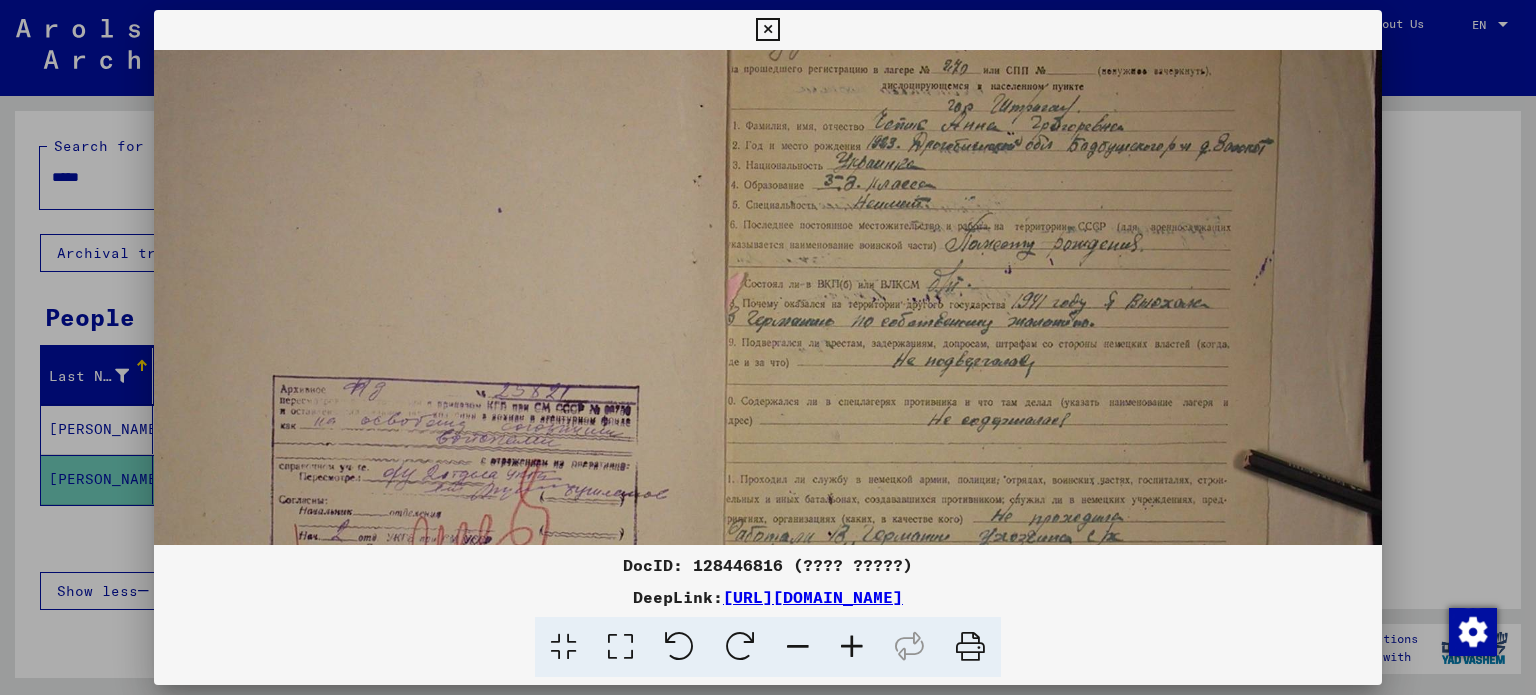 scroll, scrollTop: 104, scrollLeft: 92, axis: both 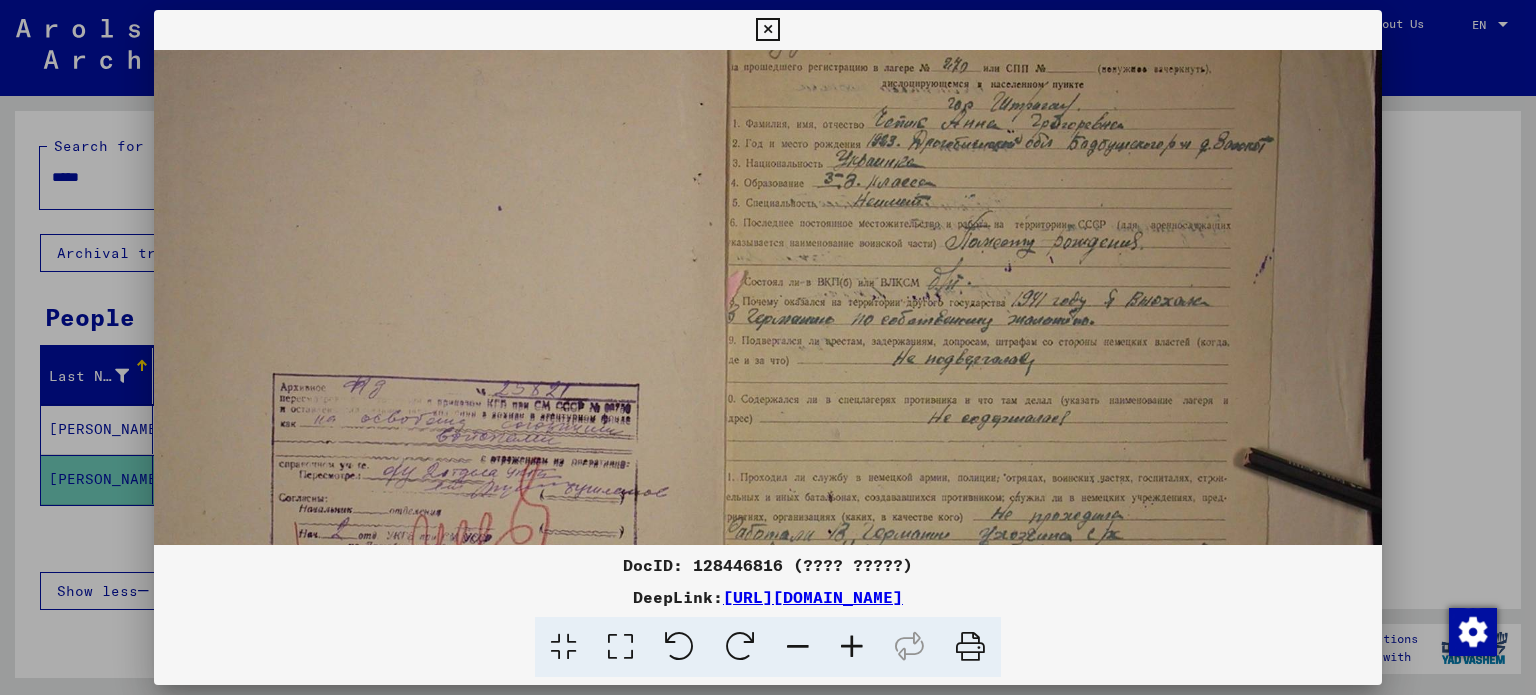 drag, startPoint x: 887, startPoint y: 479, endPoint x: 876, endPoint y: 414, distance: 65.9242 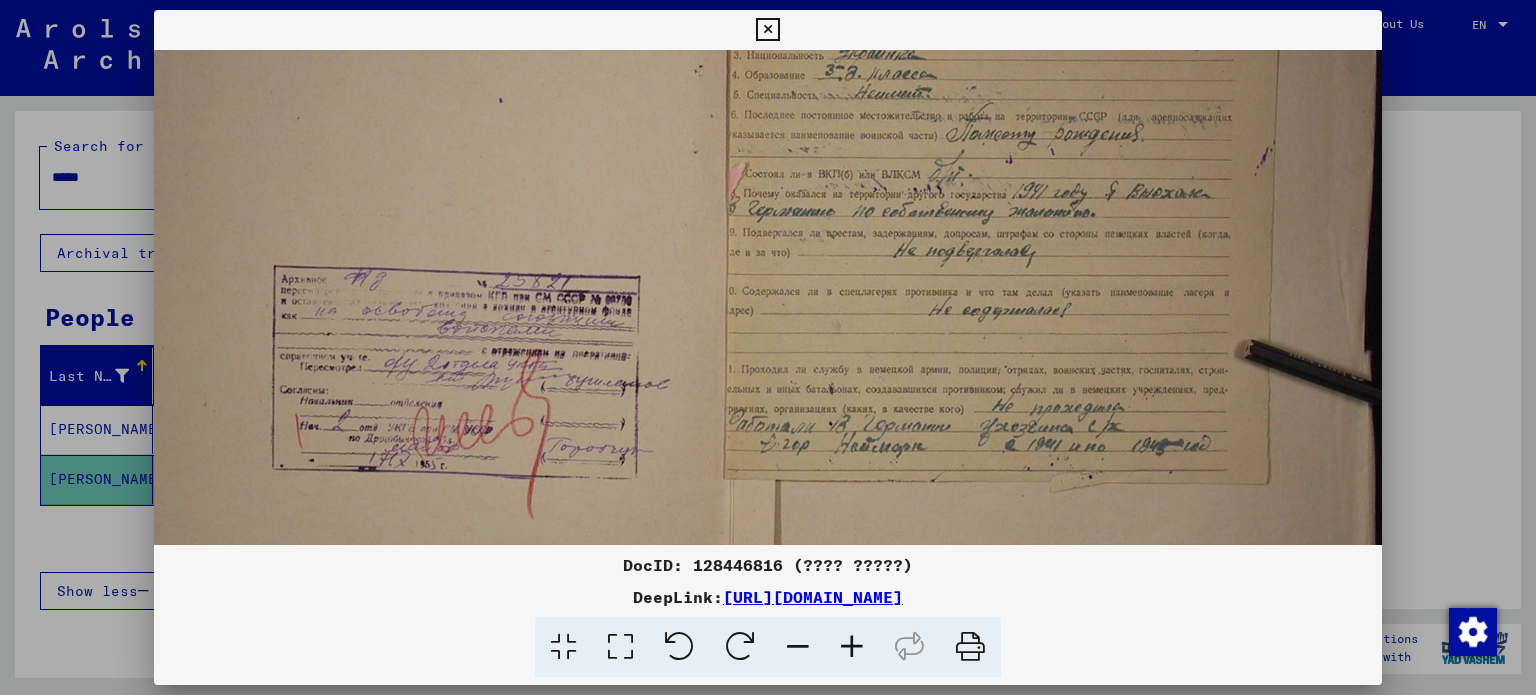 scroll, scrollTop: 209, scrollLeft: 91, axis: both 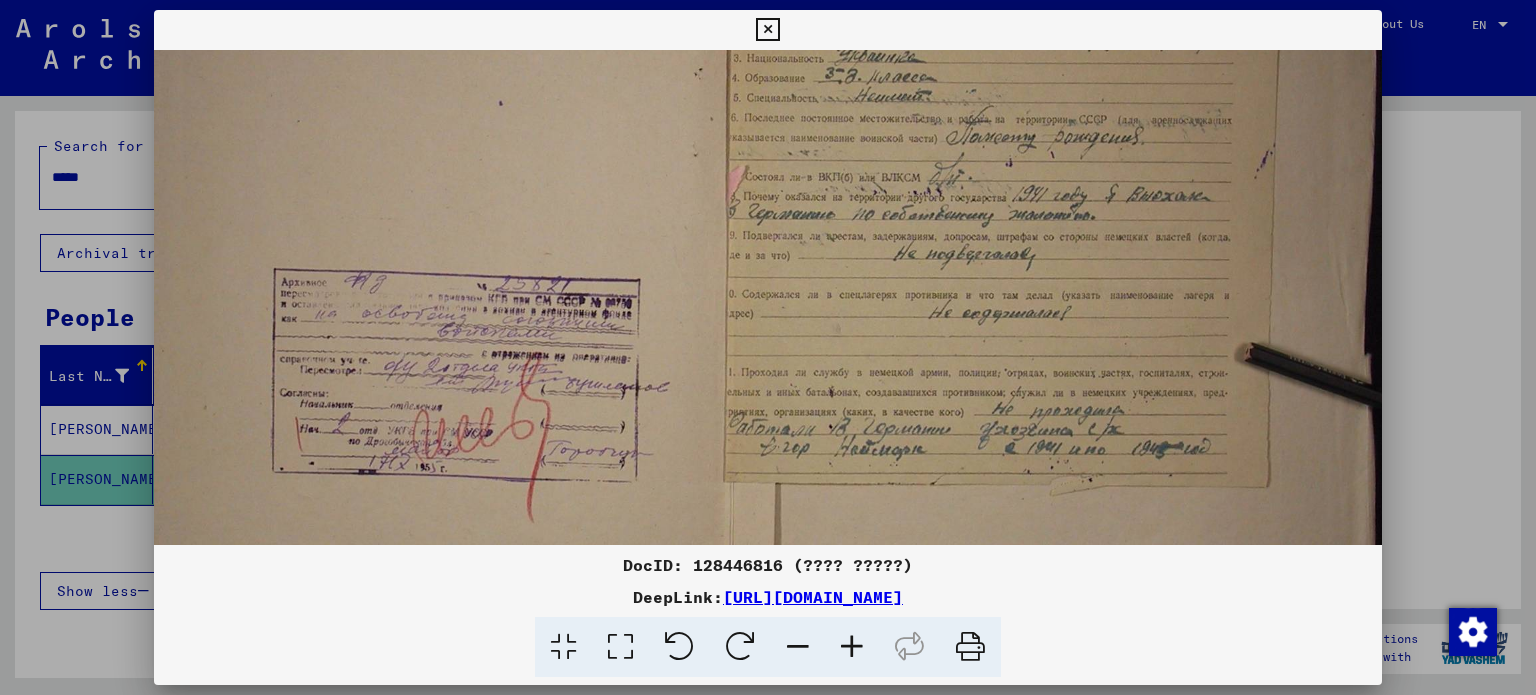 drag, startPoint x: 872, startPoint y: 411, endPoint x: 830, endPoint y: 311, distance: 108.461975 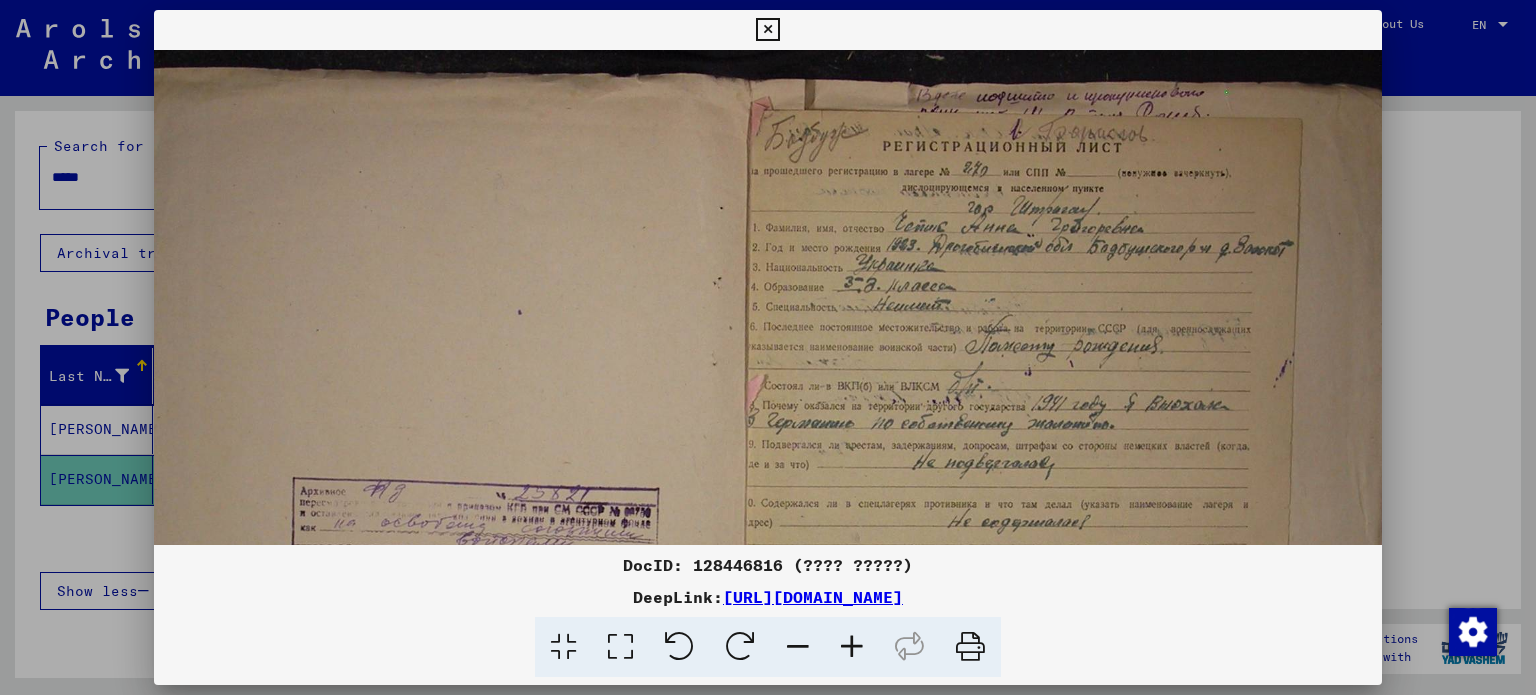 scroll, scrollTop: 0, scrollLeft: 74, axis: horizontal 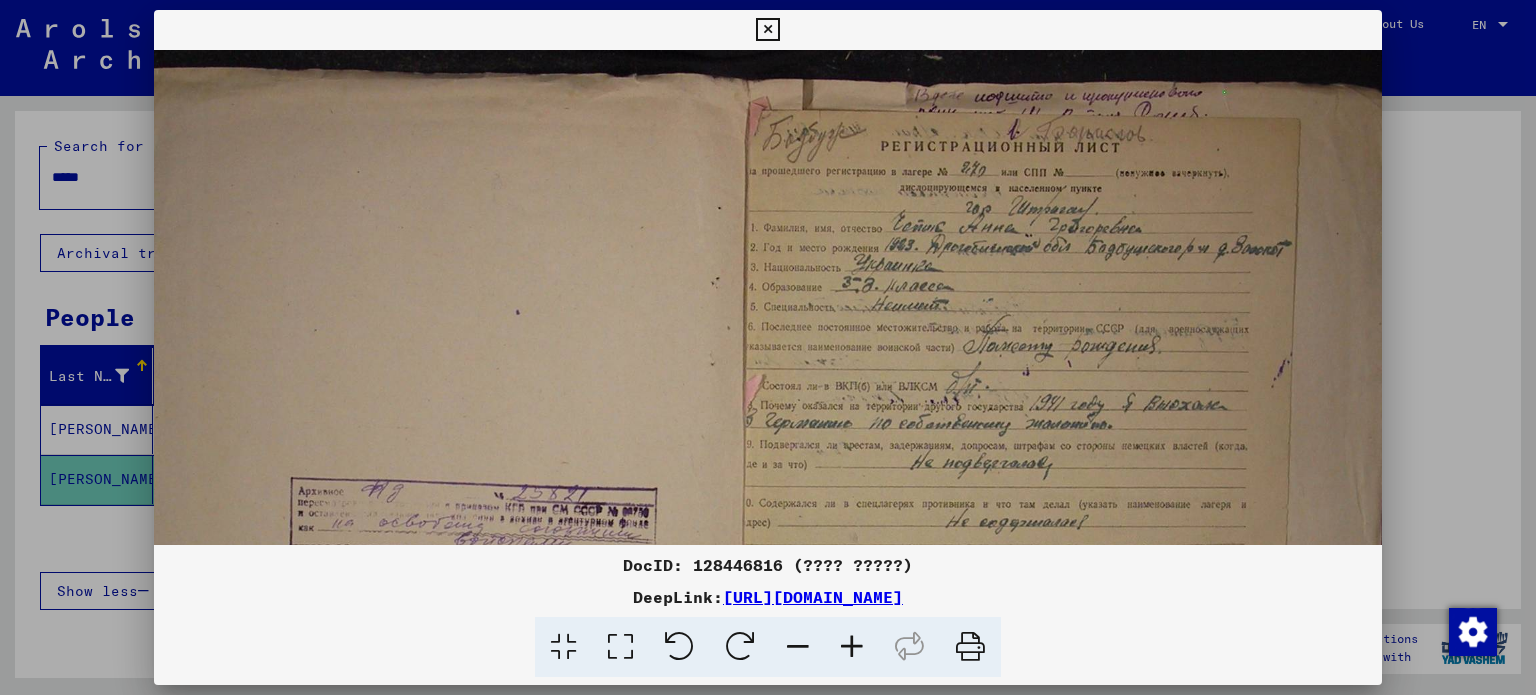drag, startPoint x: 824, startPoint y: 269, endPoint x: 836, endPoint y: 543, distance: 274.26263 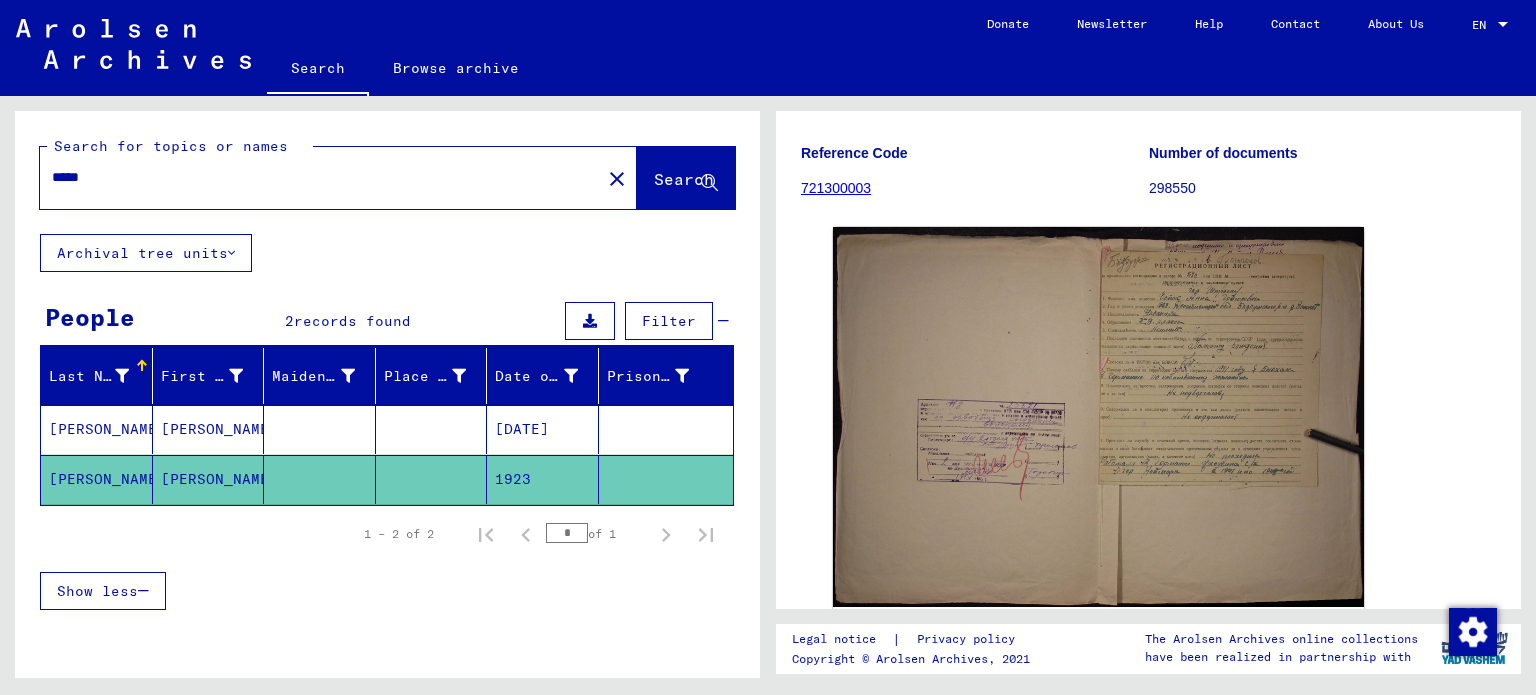 click on "[PERSON_NAME]" at bounding box center [209, 479] 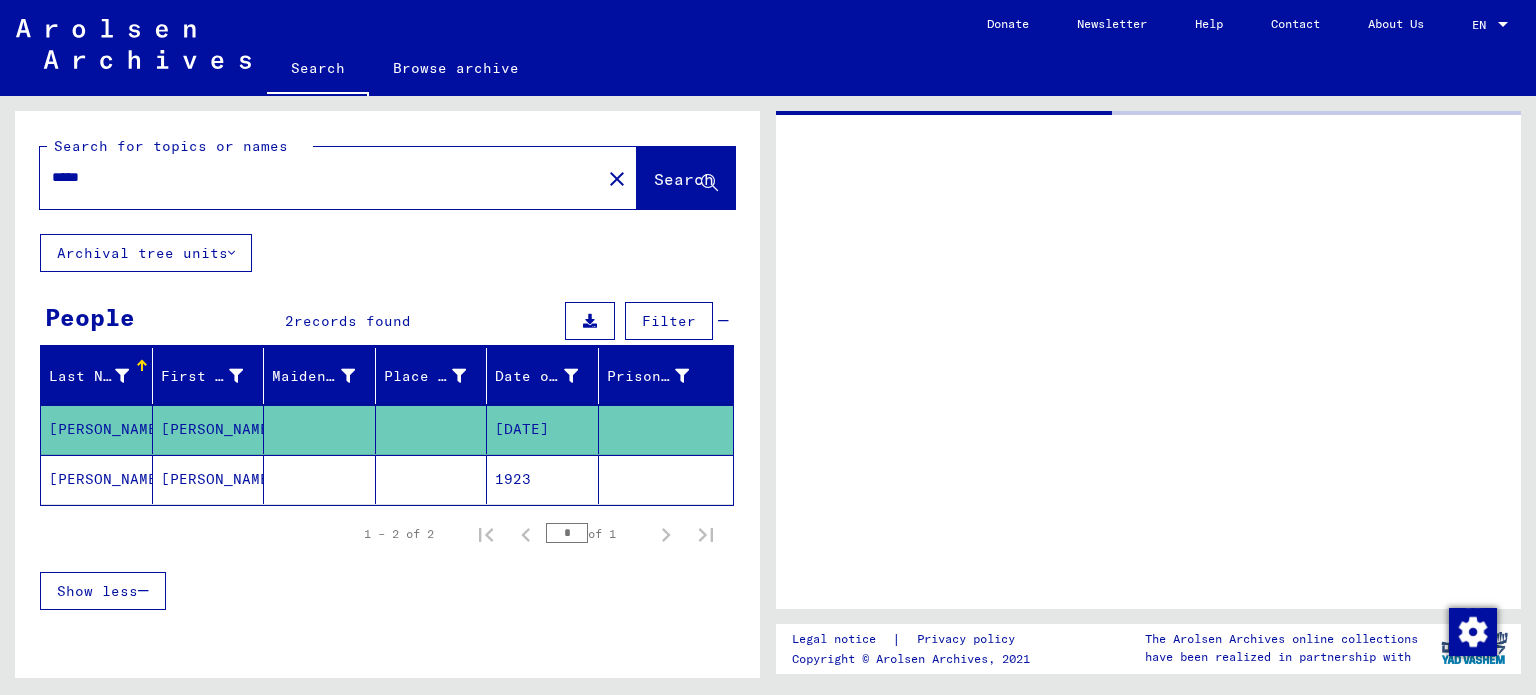 scroll, scrollTop: 0, scrollLeft: 0, axis: both 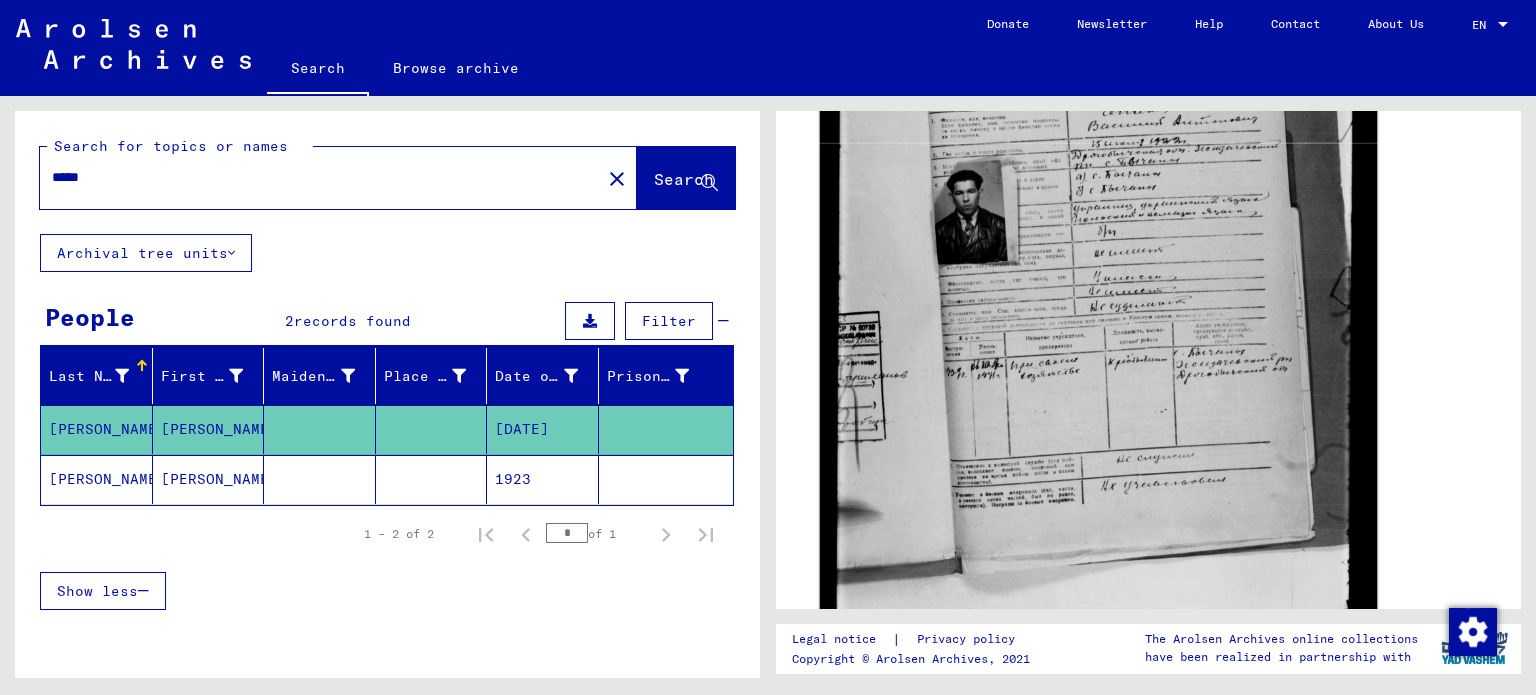 click 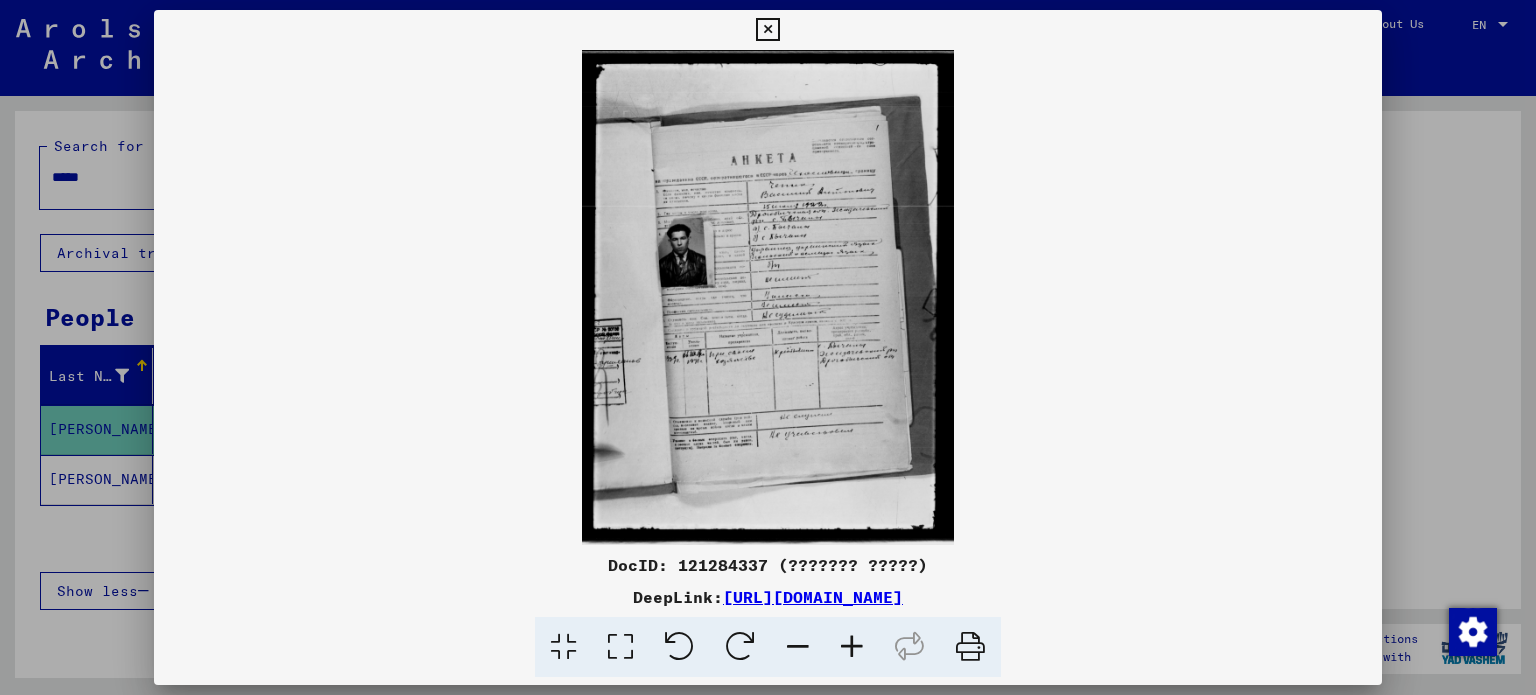 click at bounding box center (852, 647) 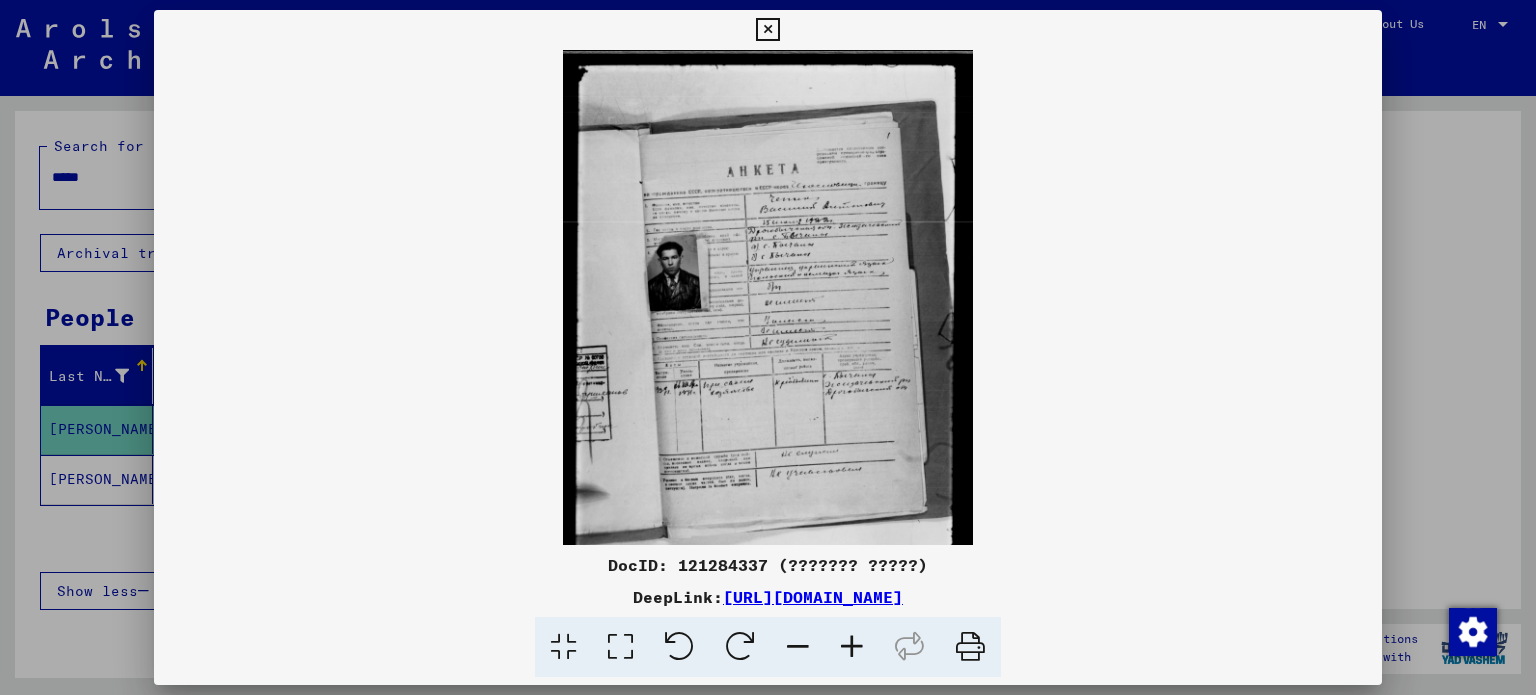 click at bounding box center (852, 647) 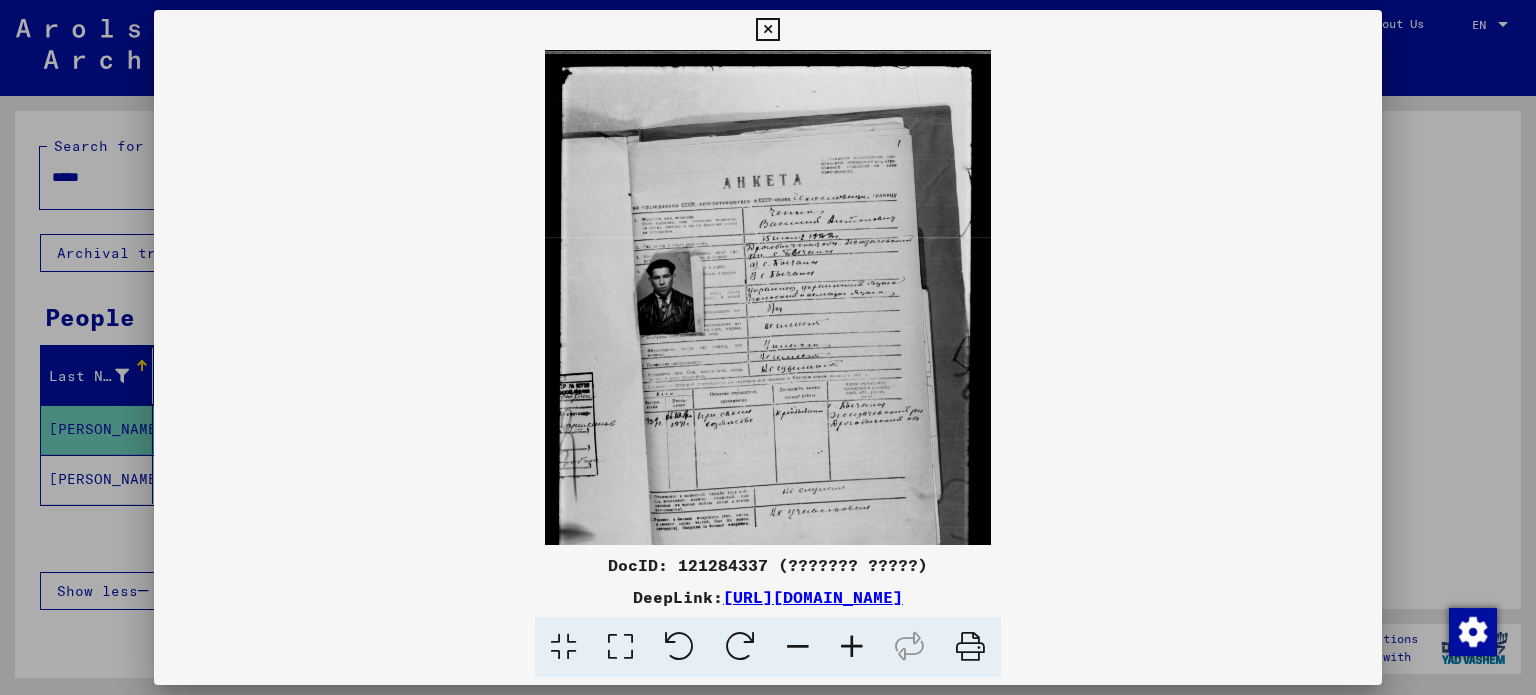 click at bounding box center (852, 647) 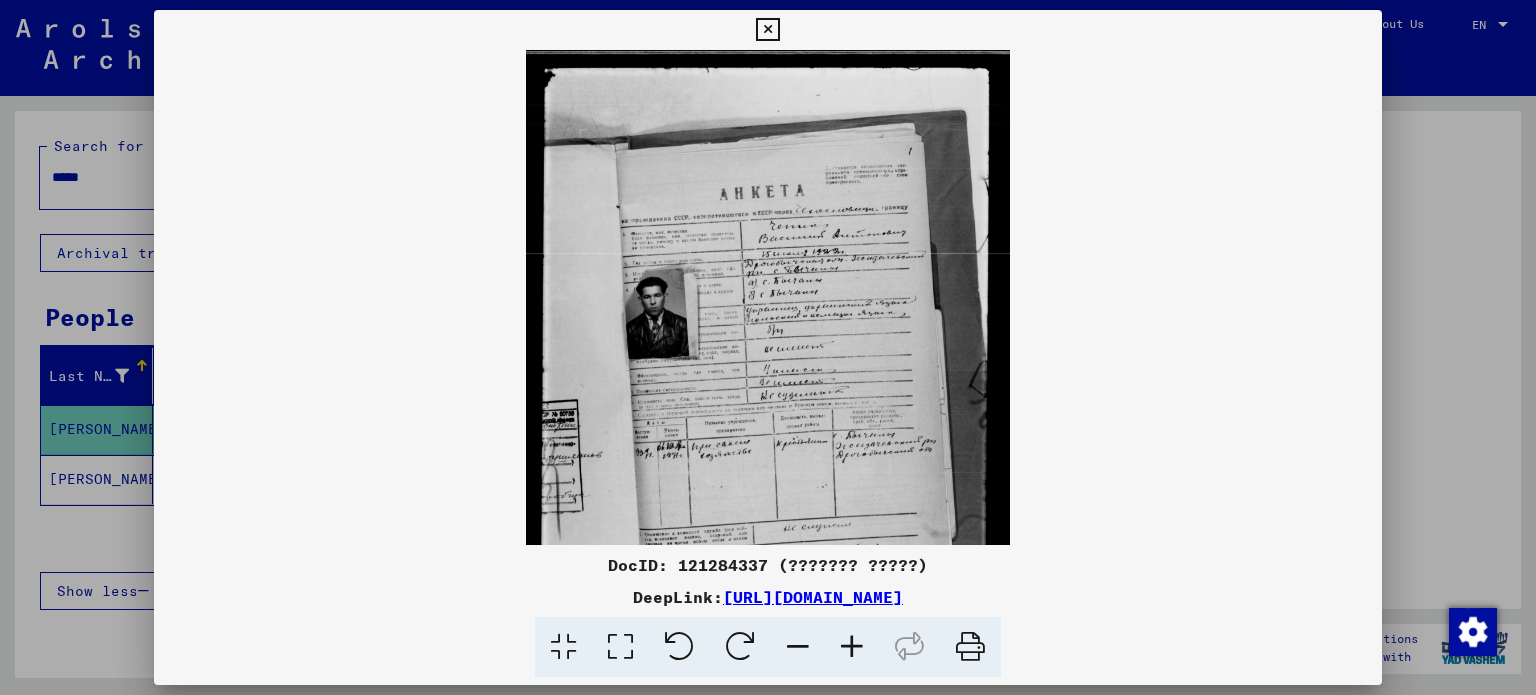 click at bounding box center [852, 647] 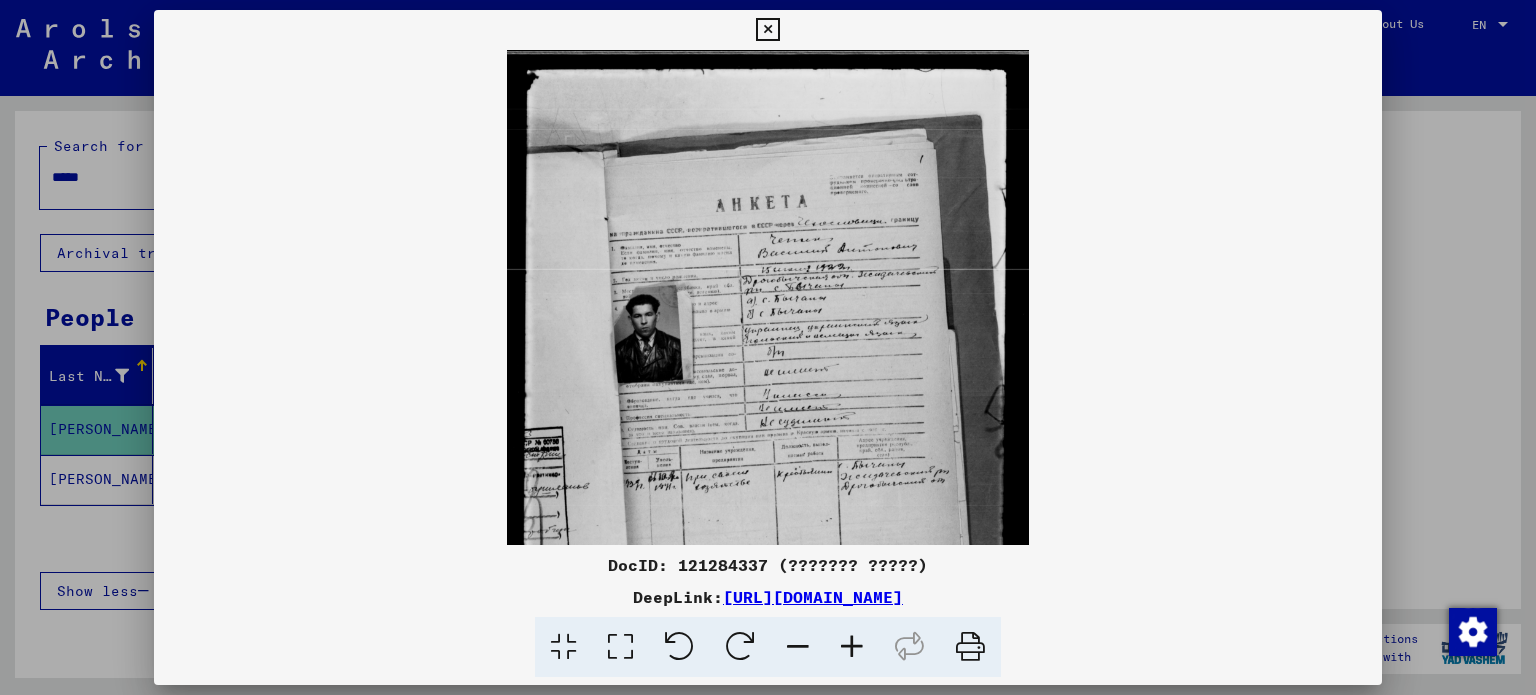 click at bounding box center [852, 647] 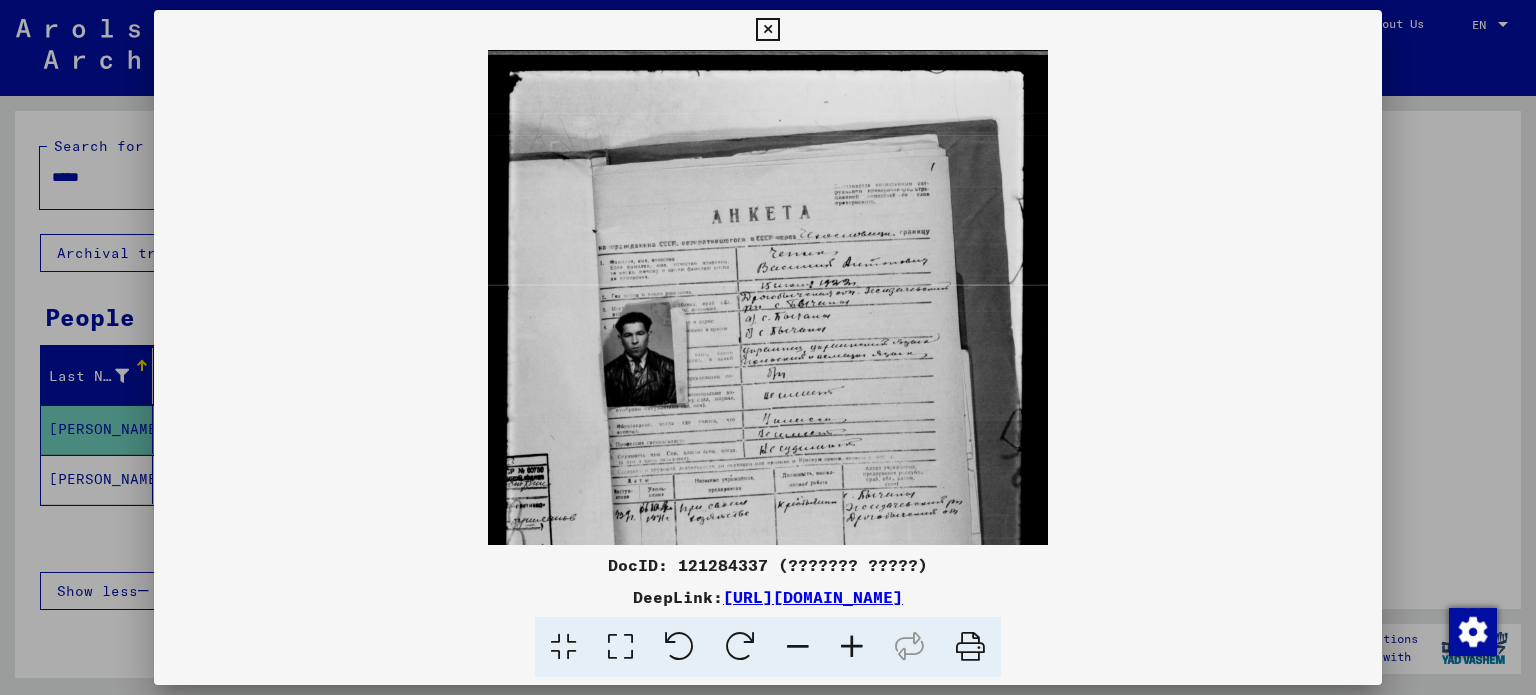 click at bounding box center (852, 647) 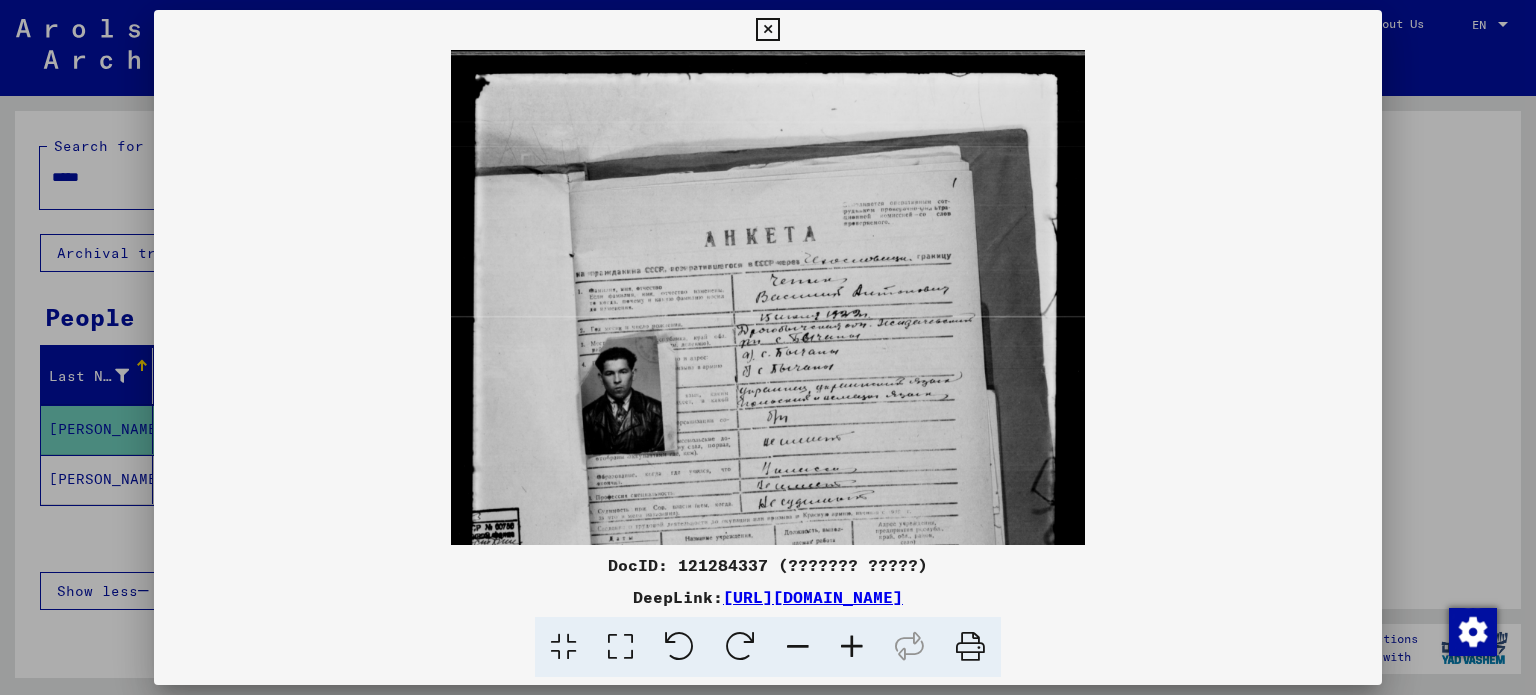 click at bounding box center [852, 647] 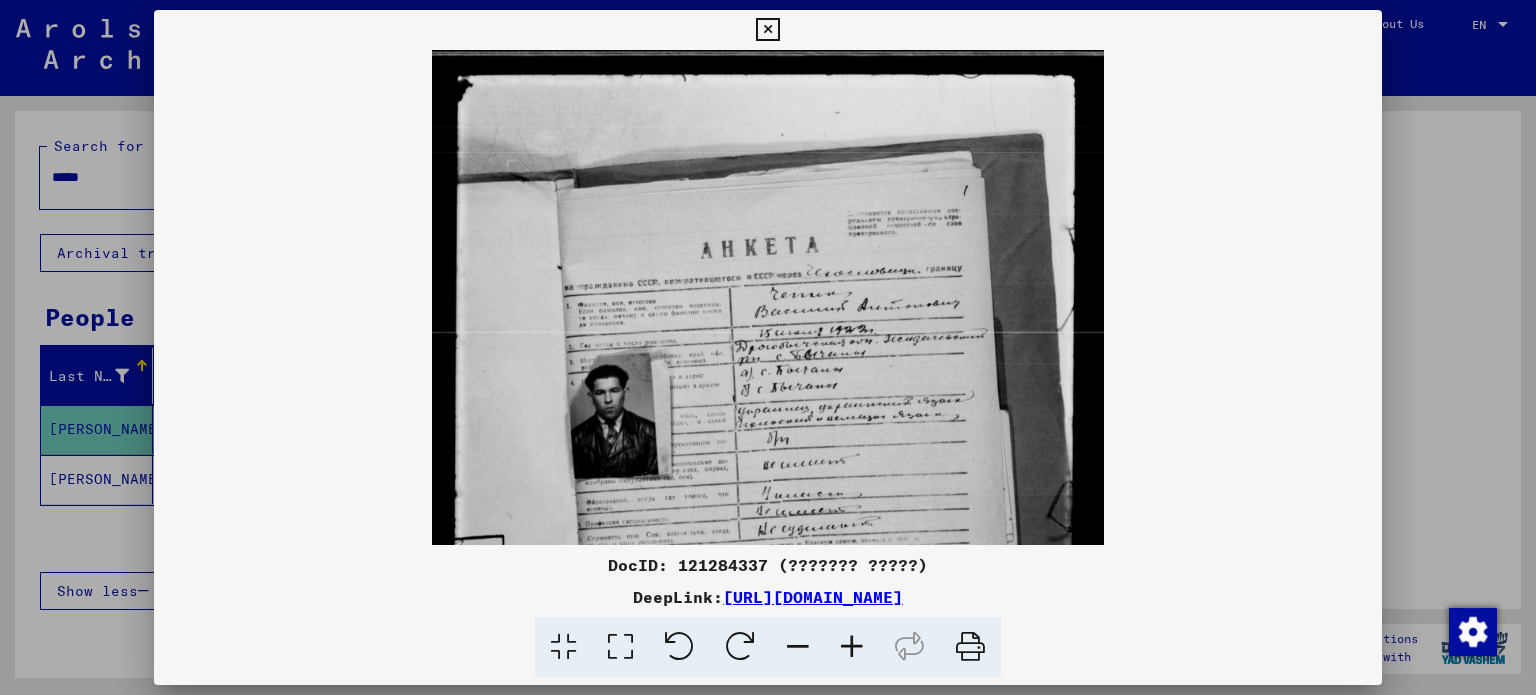 click at bounding box center [852, 647] 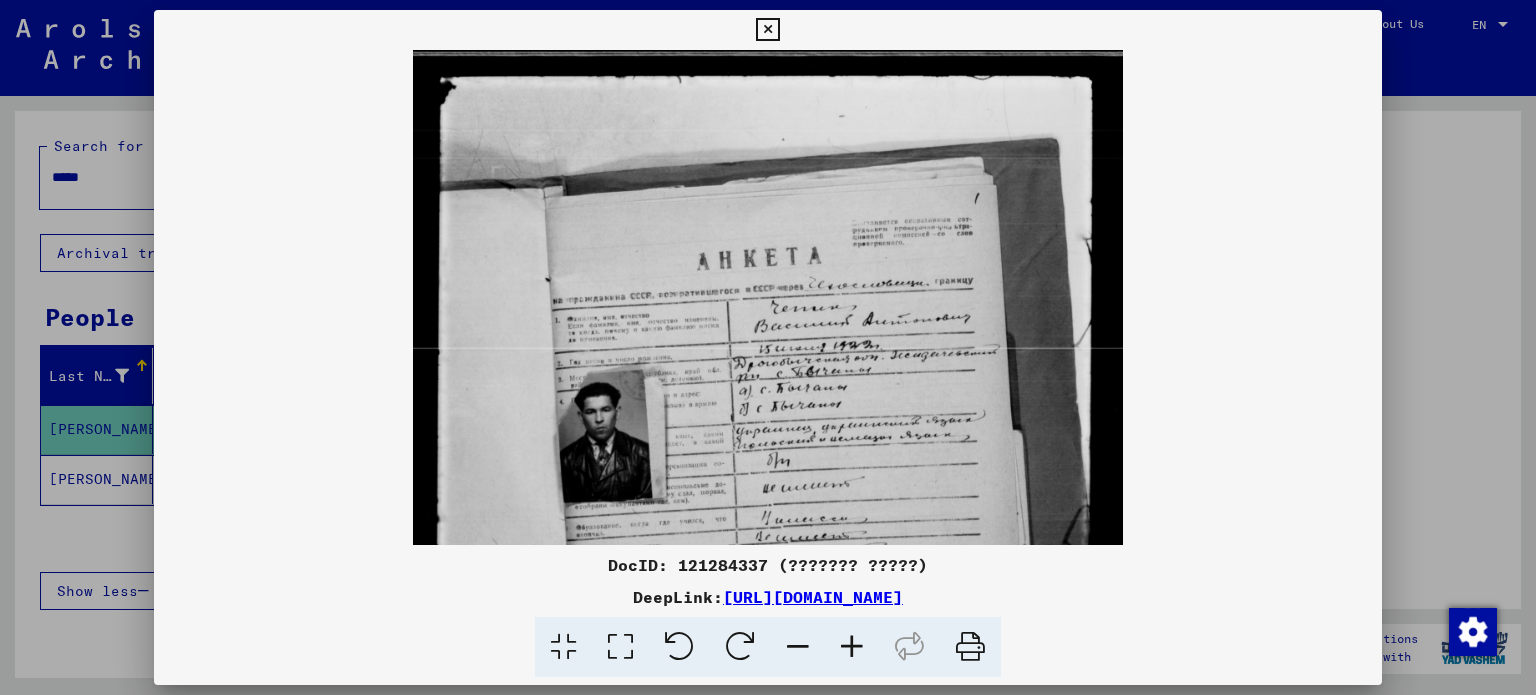 click at bounding box center (852, 647) 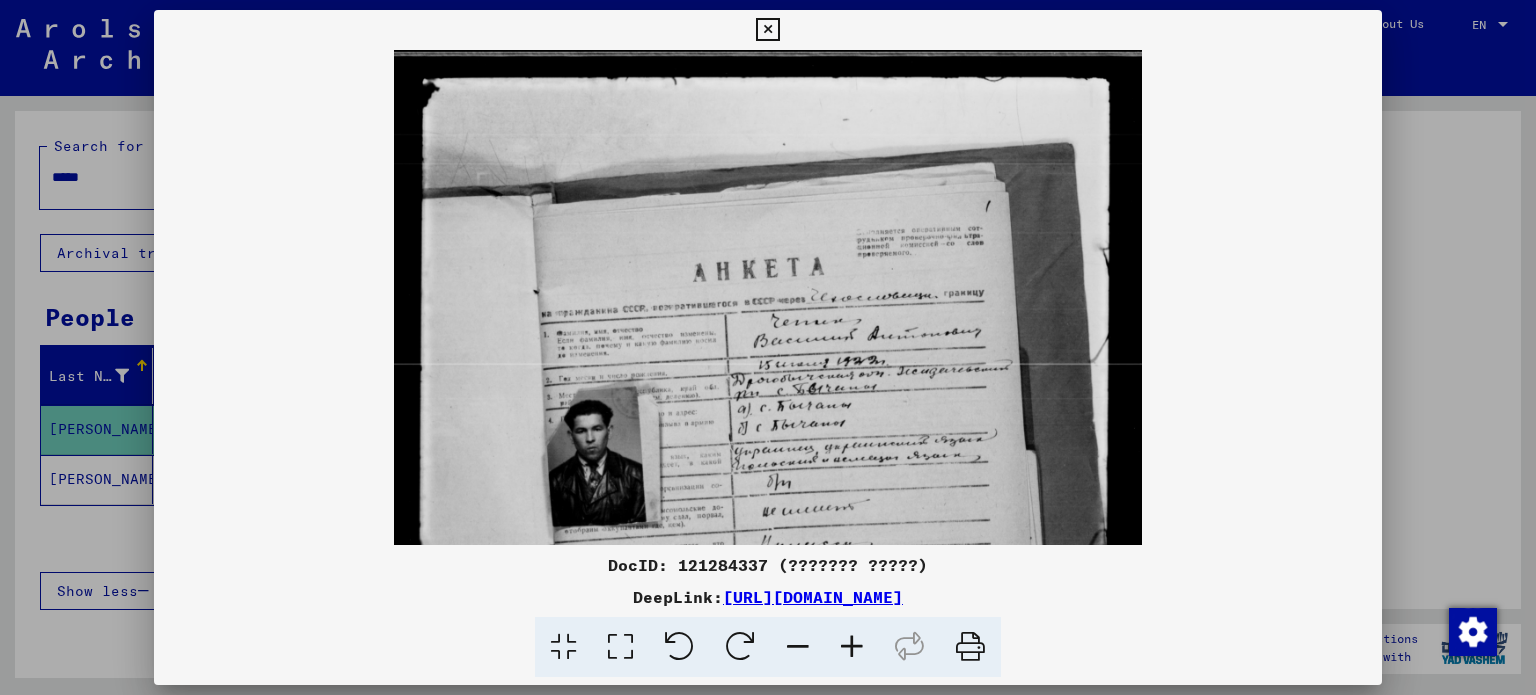 click at bounding box center [852, 647] 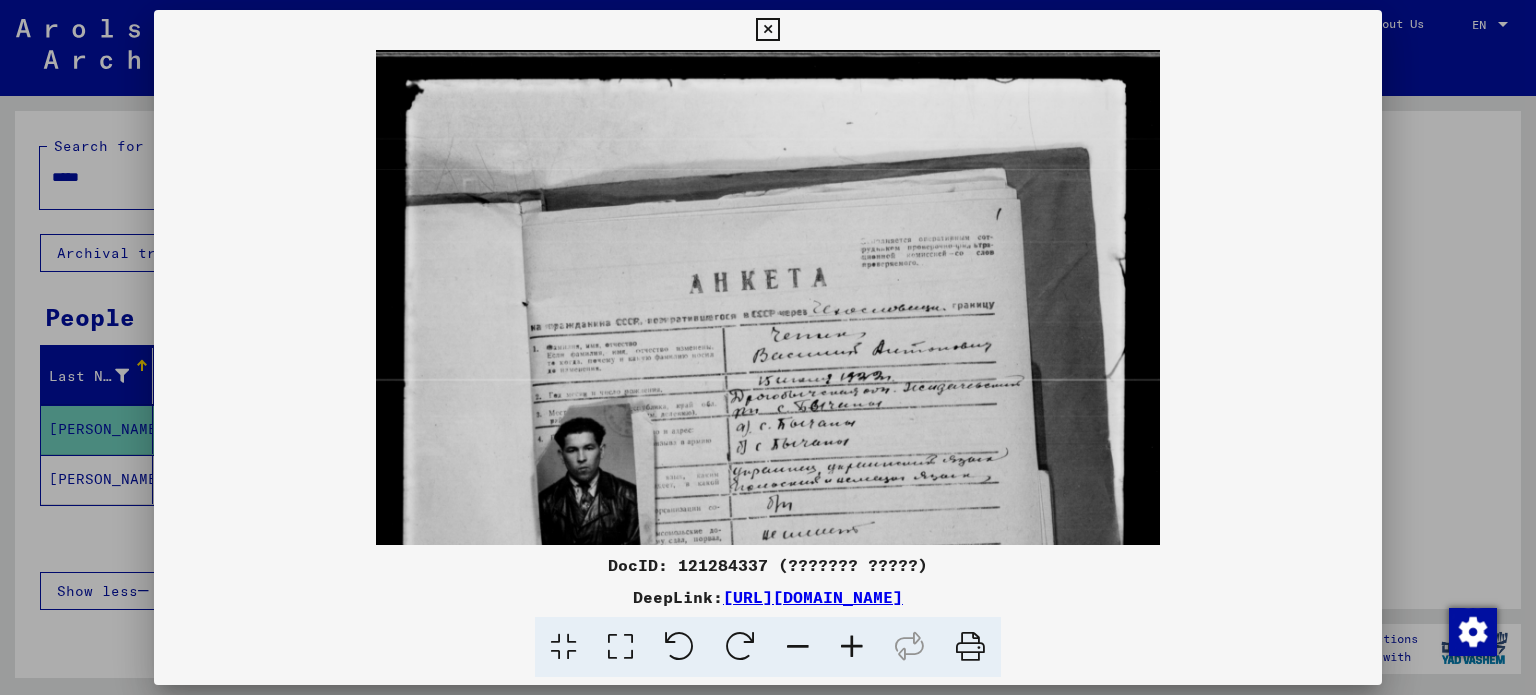 click at bounding box center [852, 647] 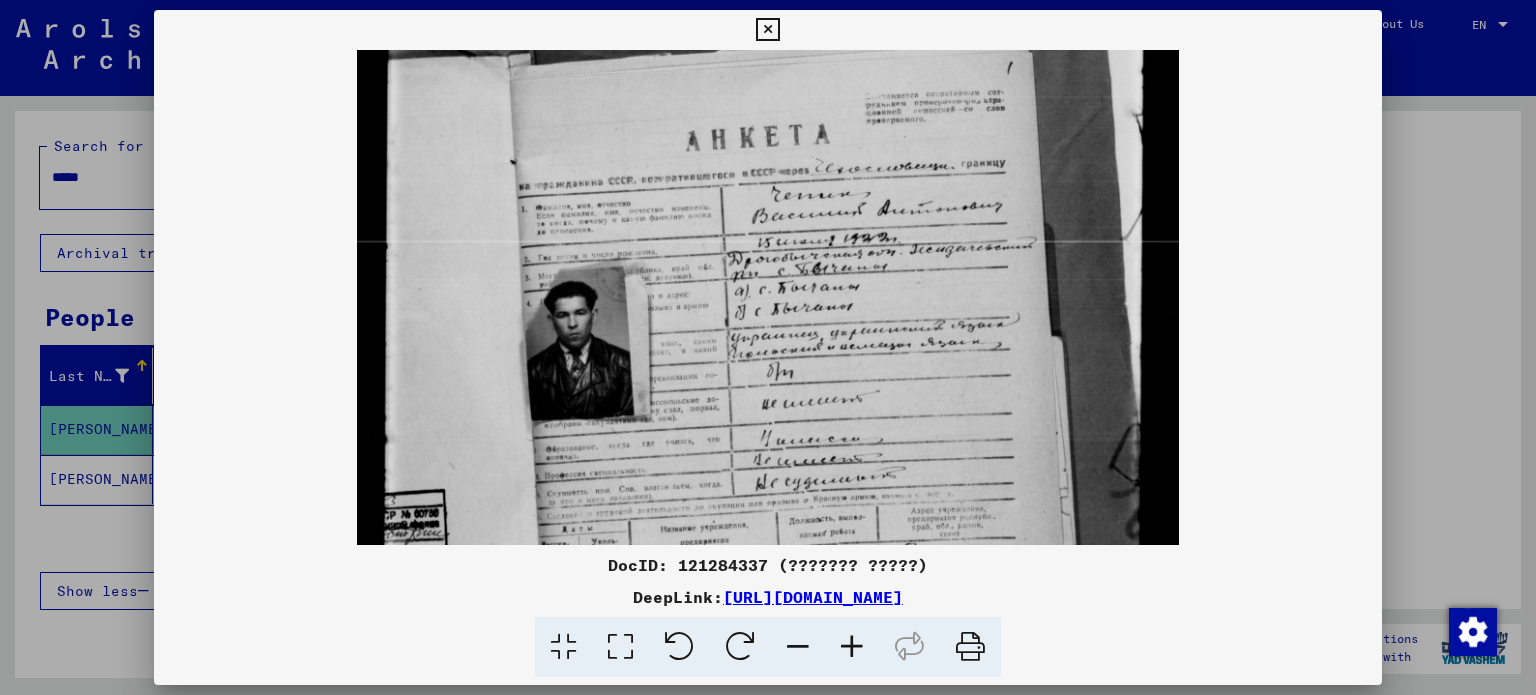 scroll, scrollTop: 167, scrollLeft: 0, axis: vertical 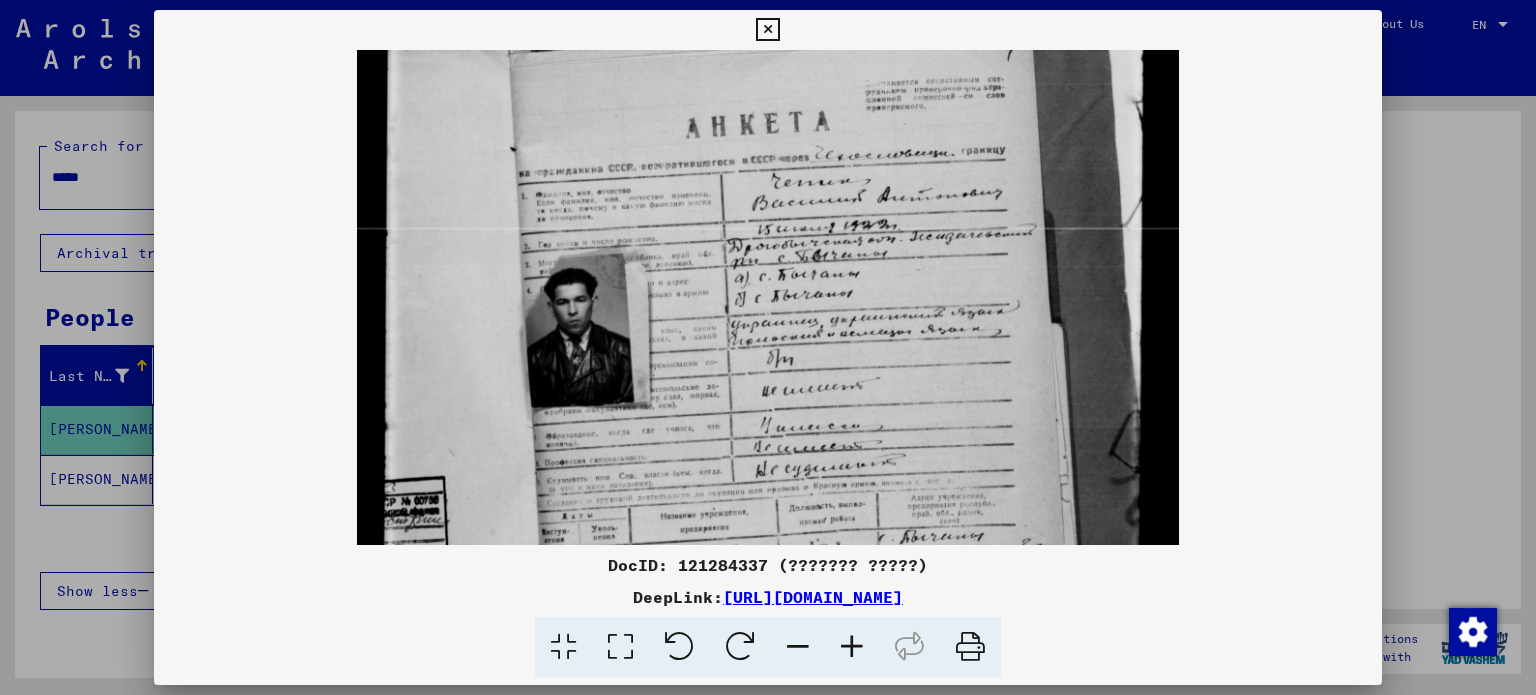 drag, startPoint x: 909, startPoint y: 414, endPoint x: 846, endPoint y: 251, distance: 174.75125 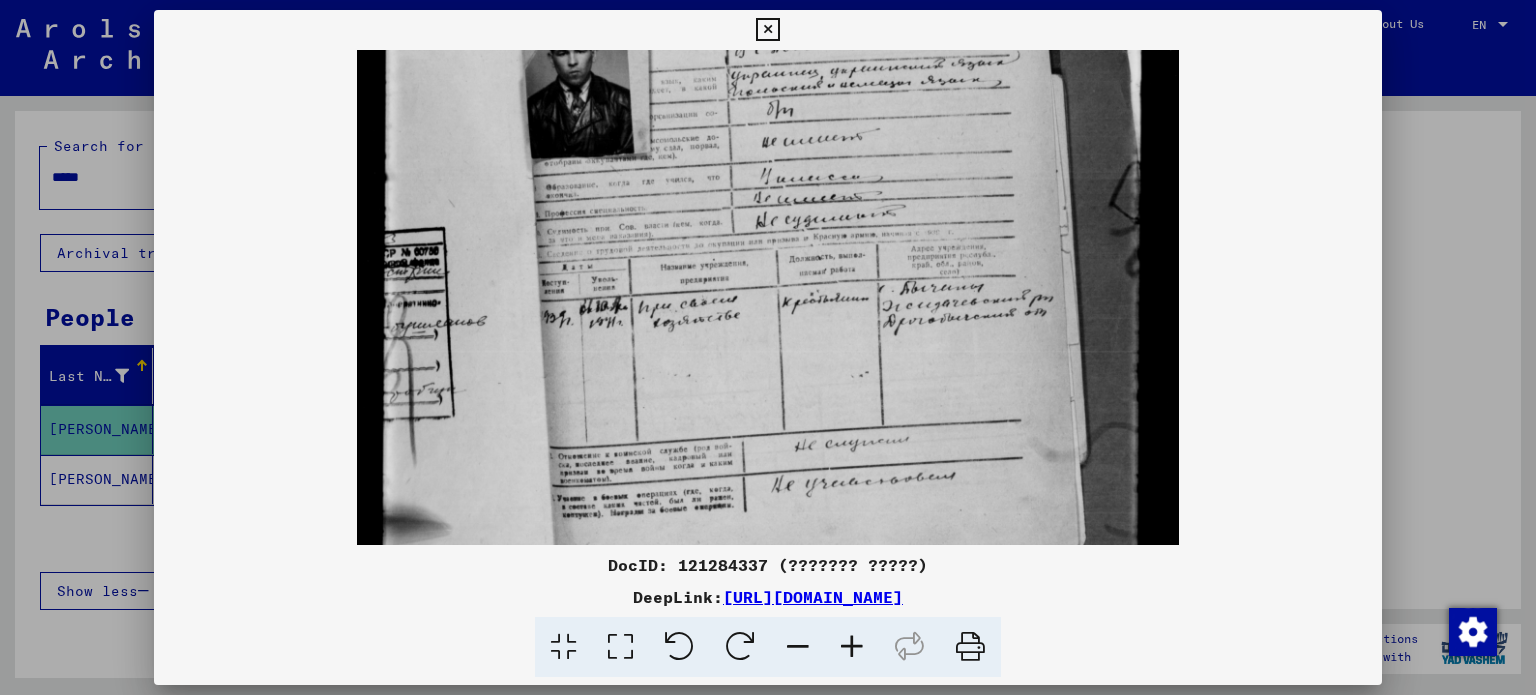 scroll, scrollTop: 434, scrollLeft: 0, axis: vertical 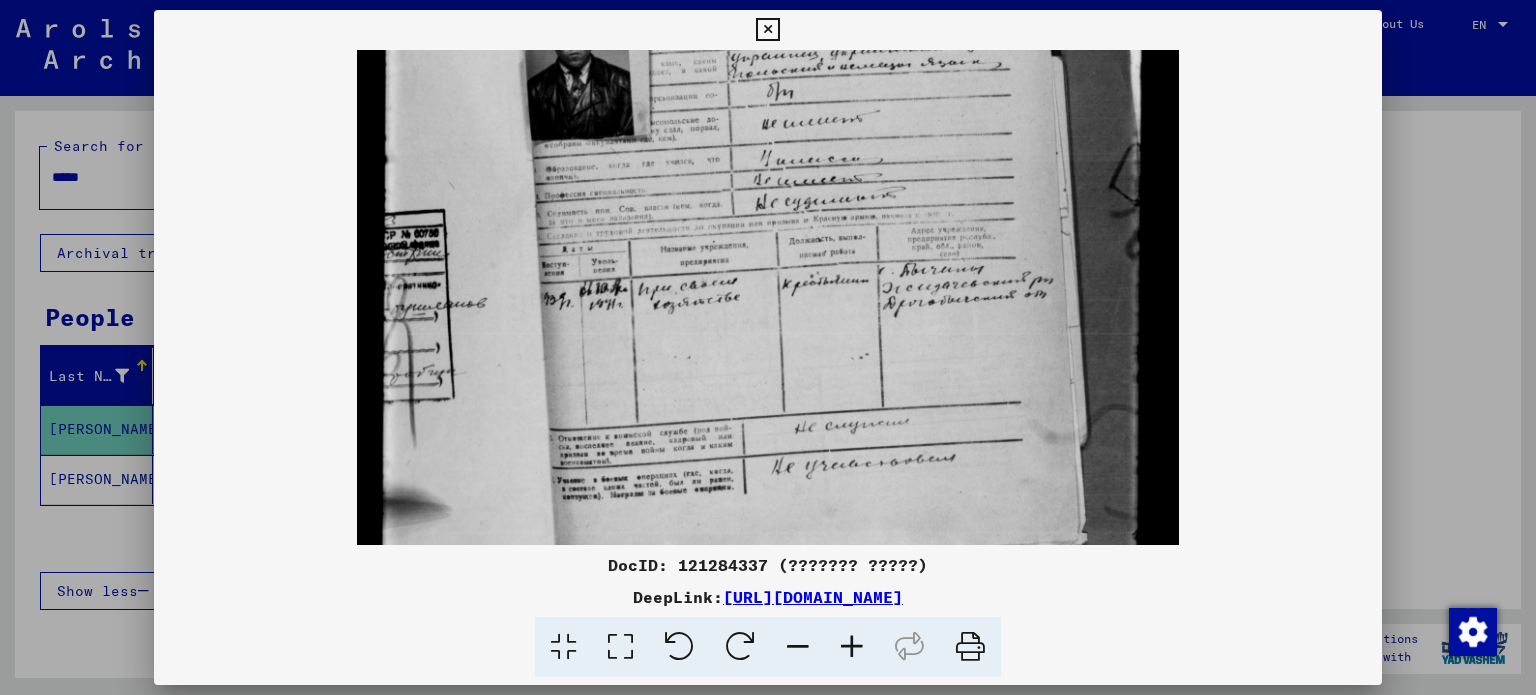 drag, startPoint x: 860, startPoint y: 479, endPoint x: 840, endPoint y: 219, distance: 260.7681 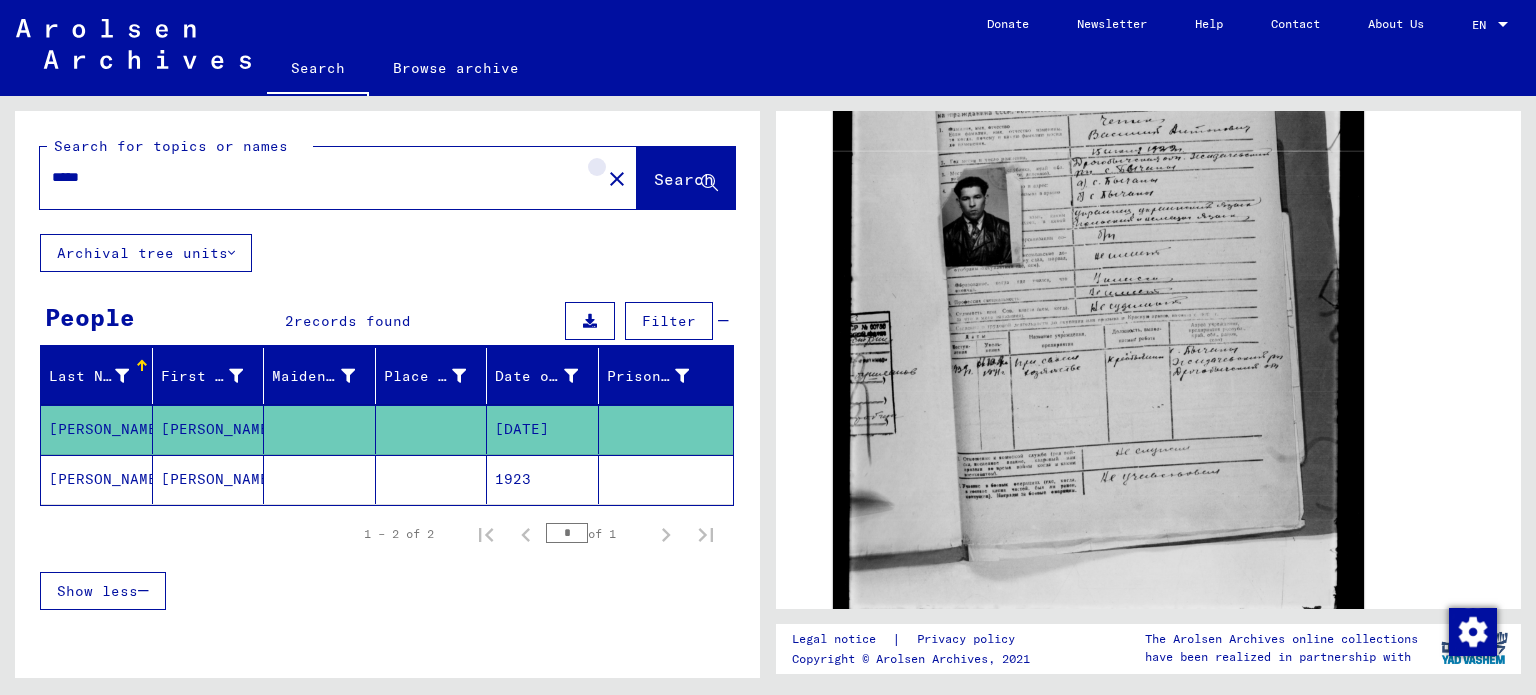 click on "close" 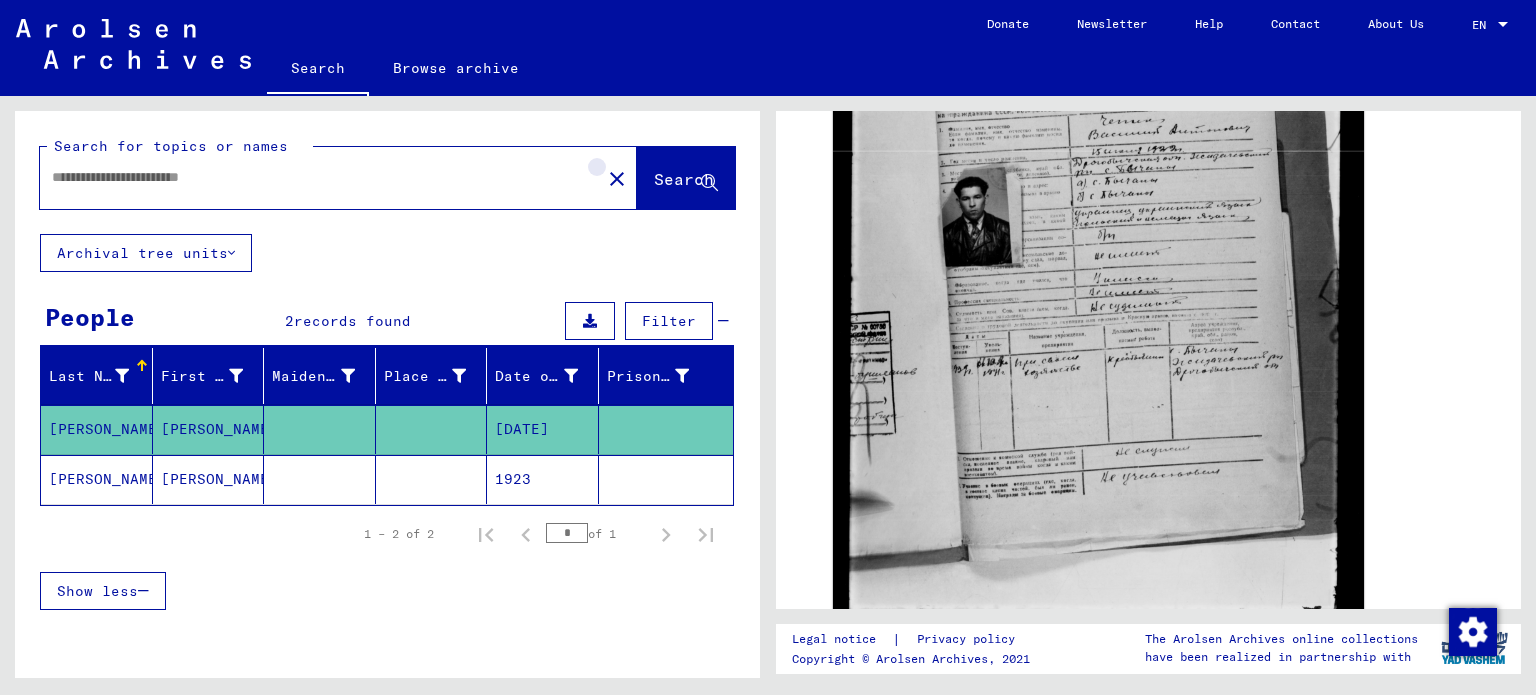 scroll, scrollTop: 0, scrollLeft: 0, axis: both 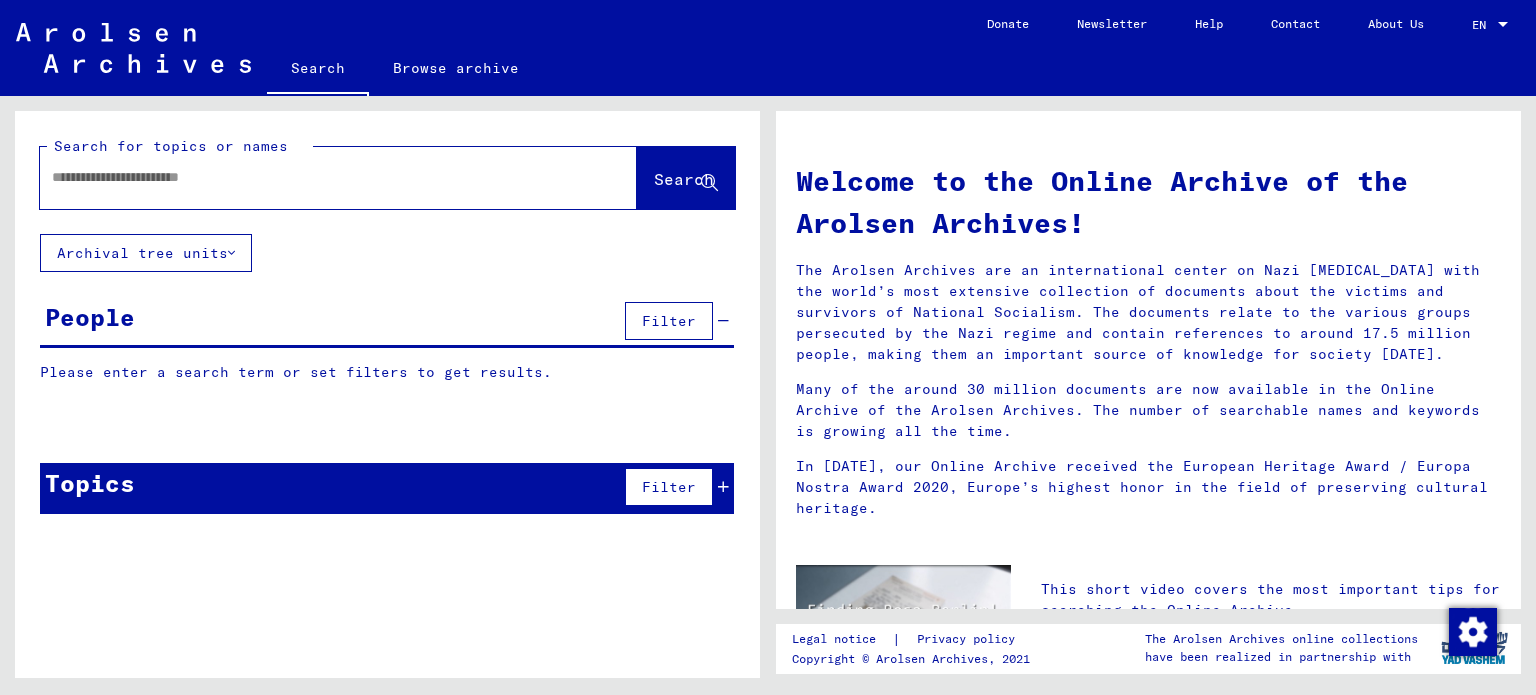 click at bounding box center [314, 177] 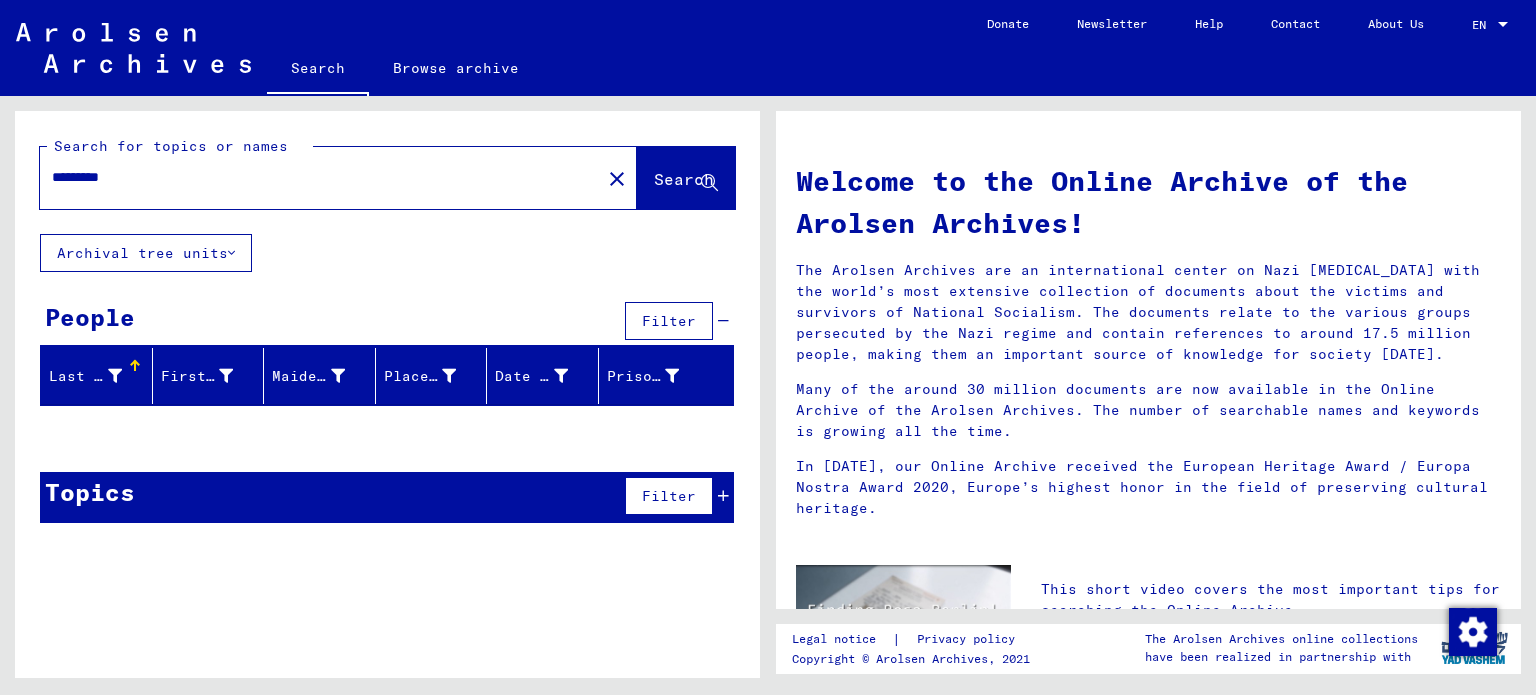 drag, startPoint x: 152, startPoint y: 173, endPoint x: -85, endPoint y: 140, distance: 239.28644 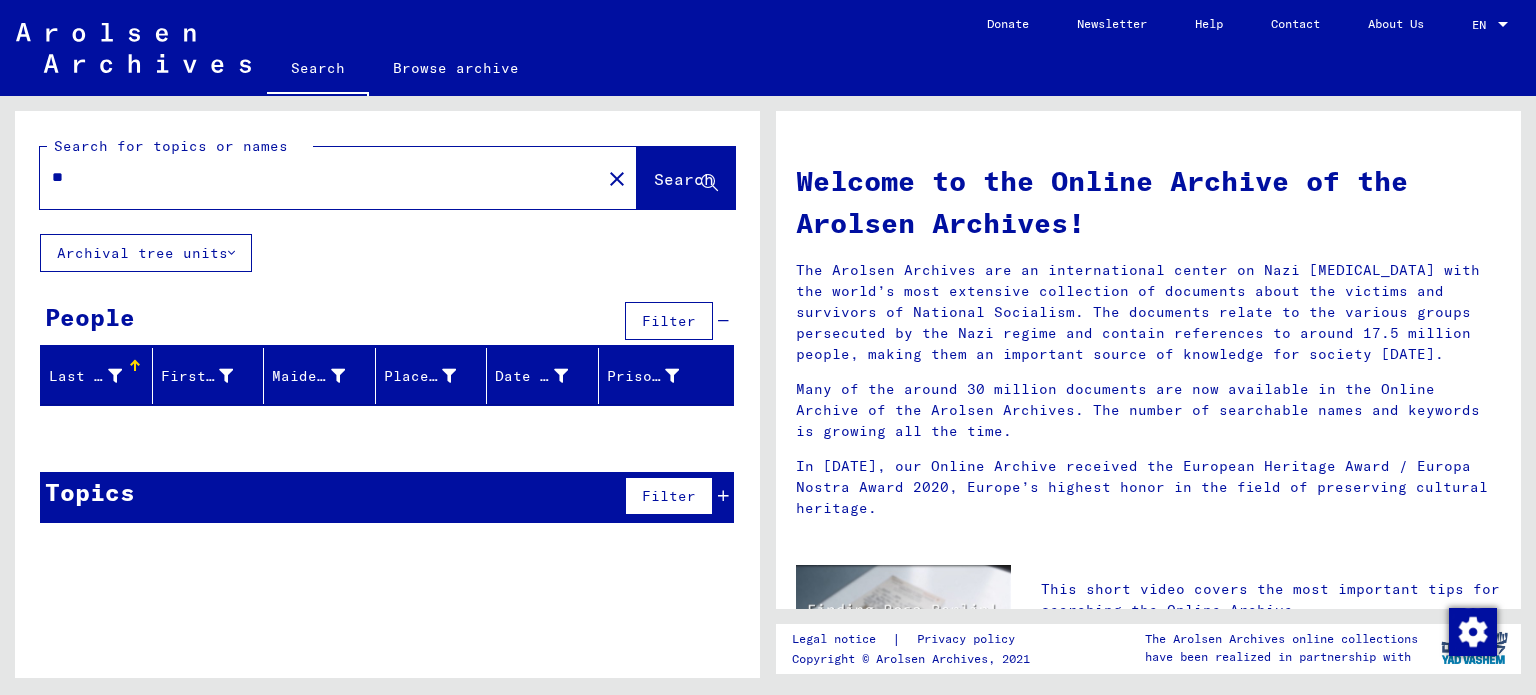 type on "*" 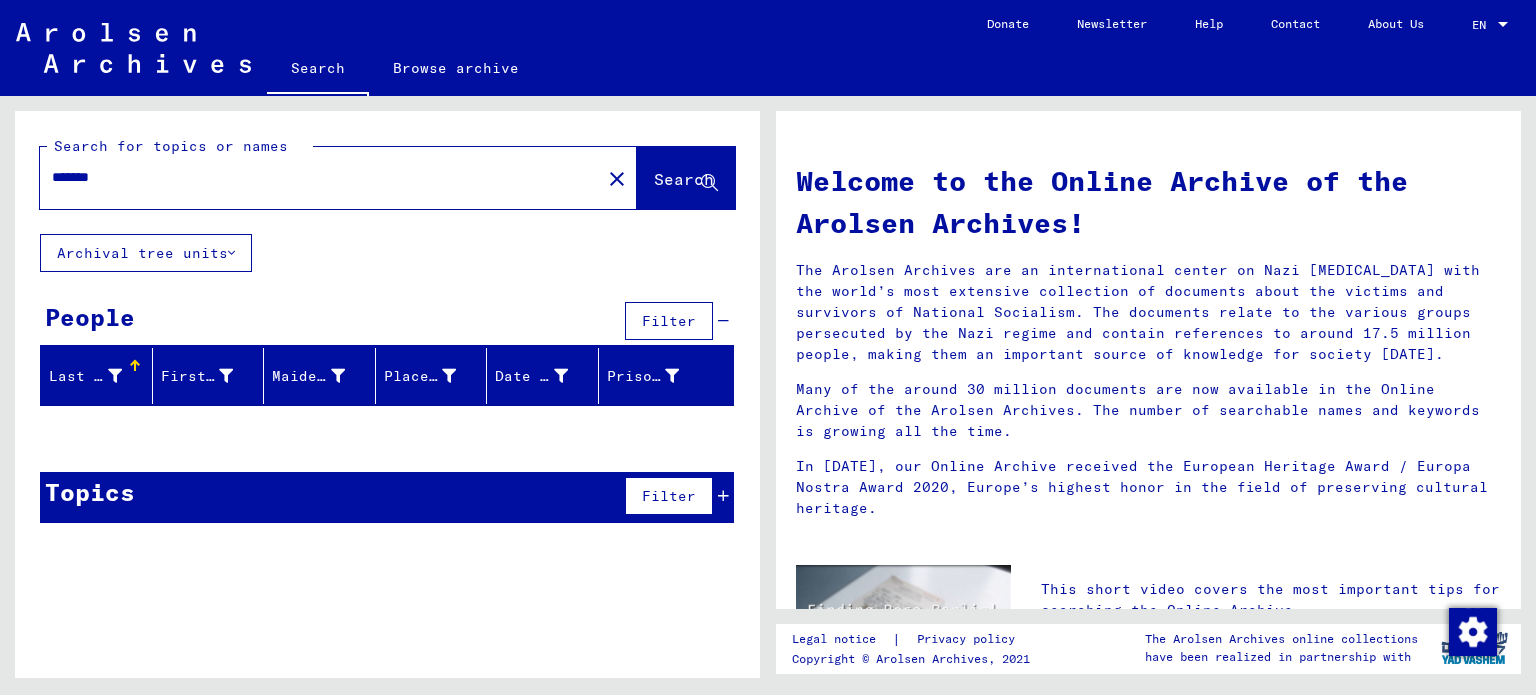 type on "*******" 